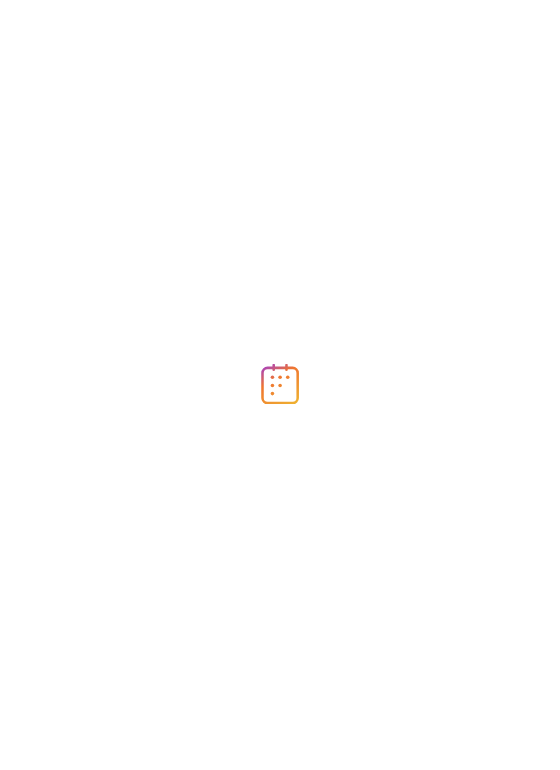 scroll, scrollTop: 0, scrollLeft: 0, axis: both 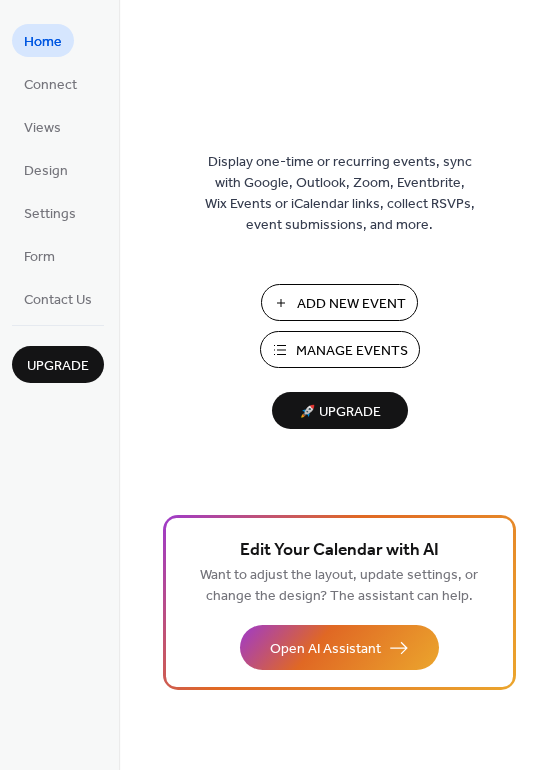 click on "Manage Events" at bounding box center [352, 351] 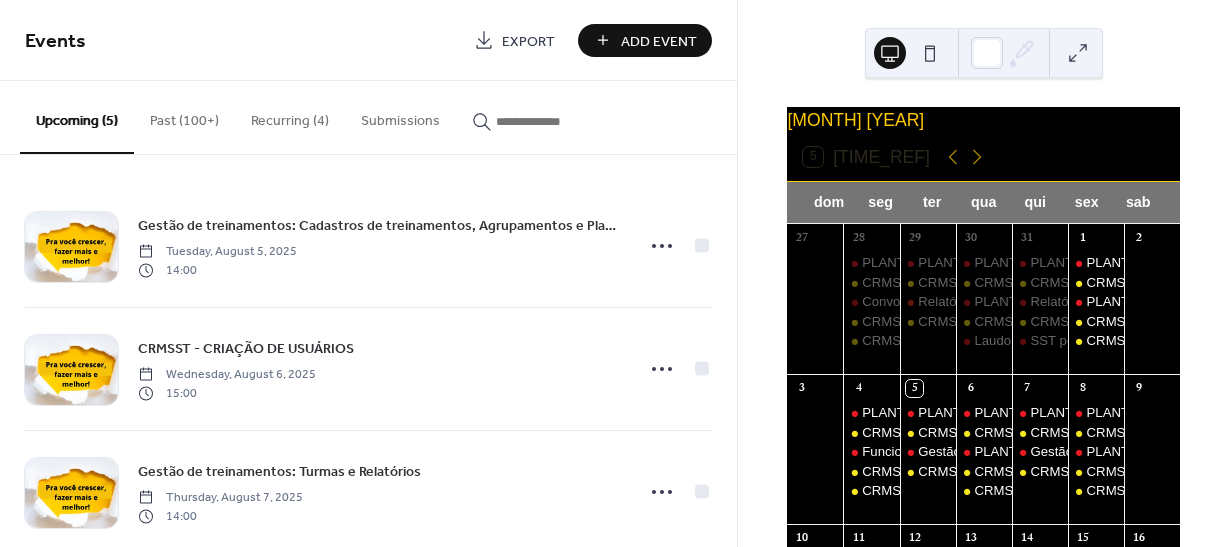 scroll, scrollTop: 0, scrollLeft: 0, axis: both 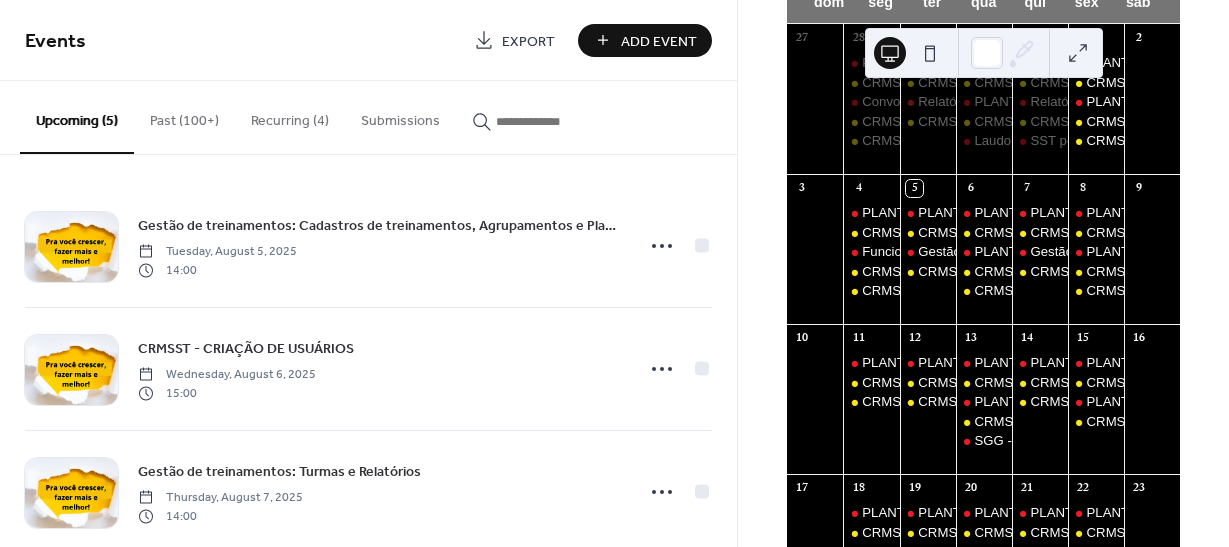 click at bounding box center (556, 121) 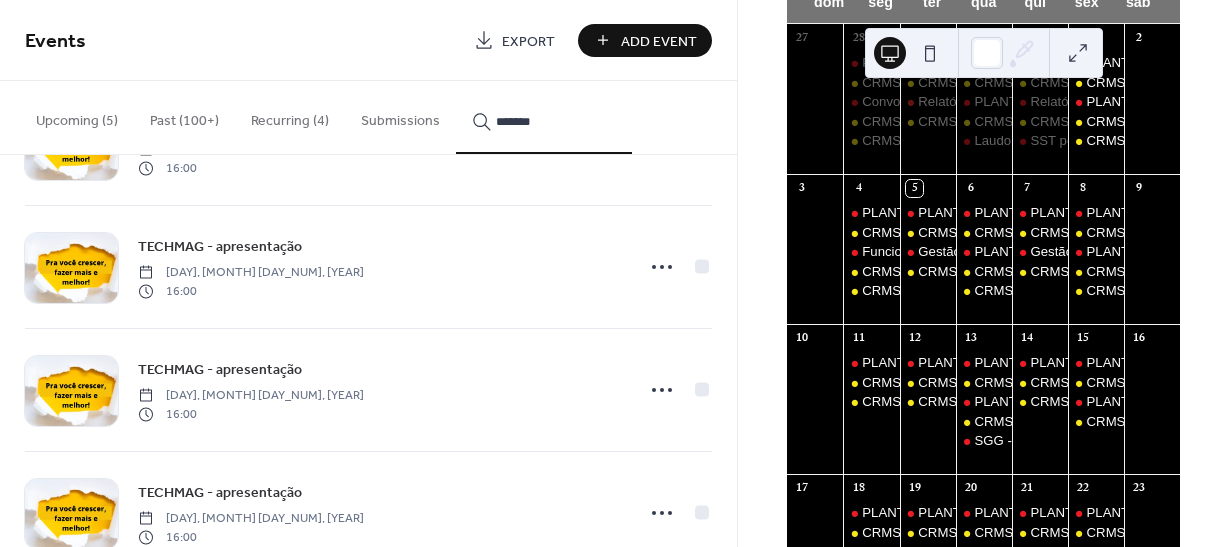 scroll, scrollTop: 15411, scrollLeft: 0, axis: vertical 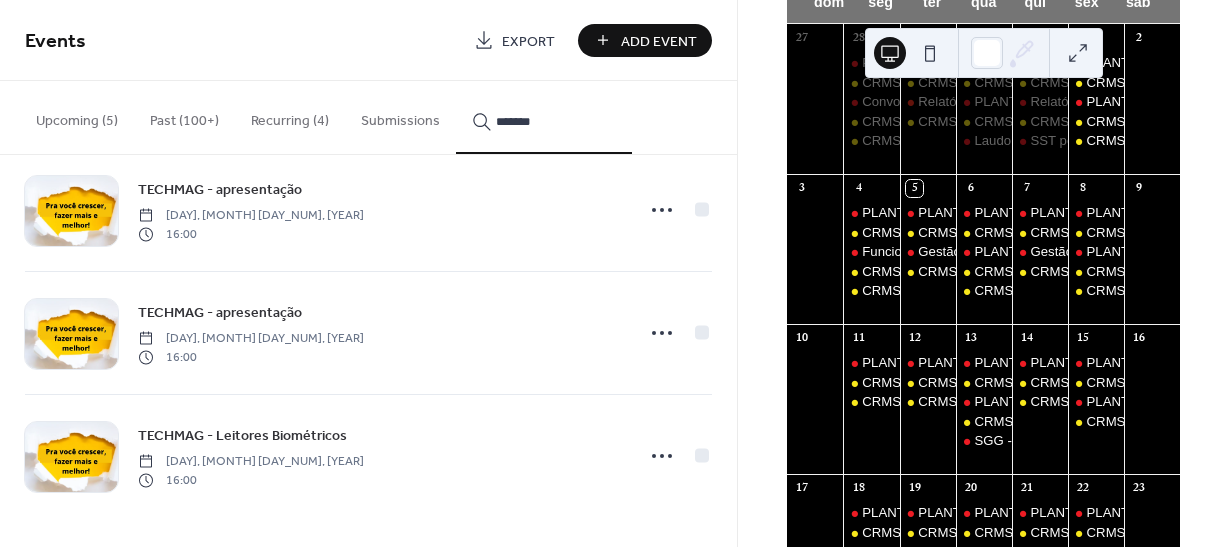 type on "*******" 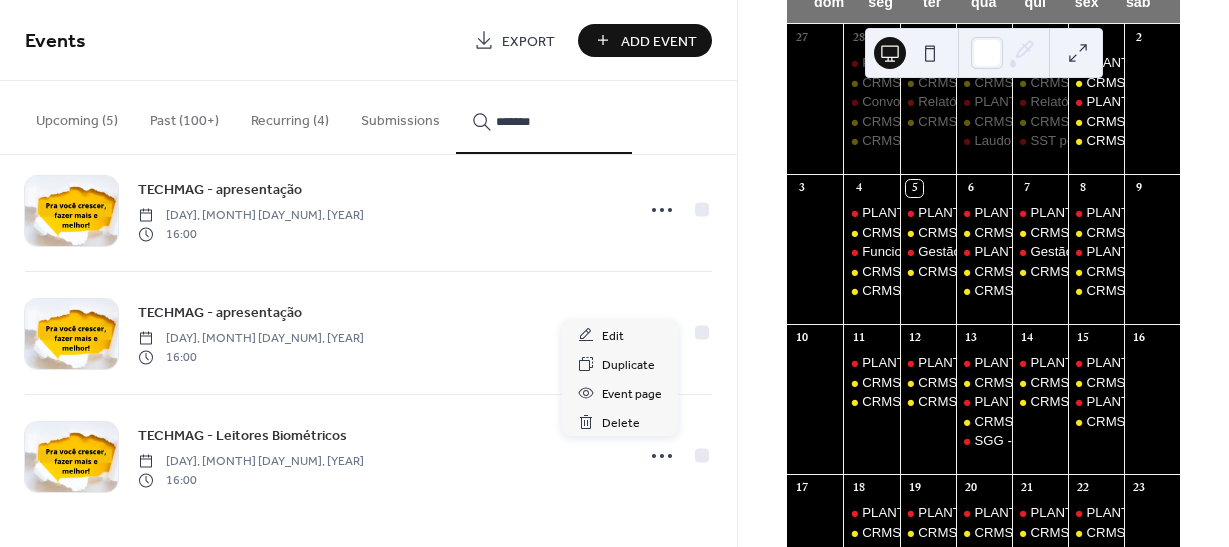 click 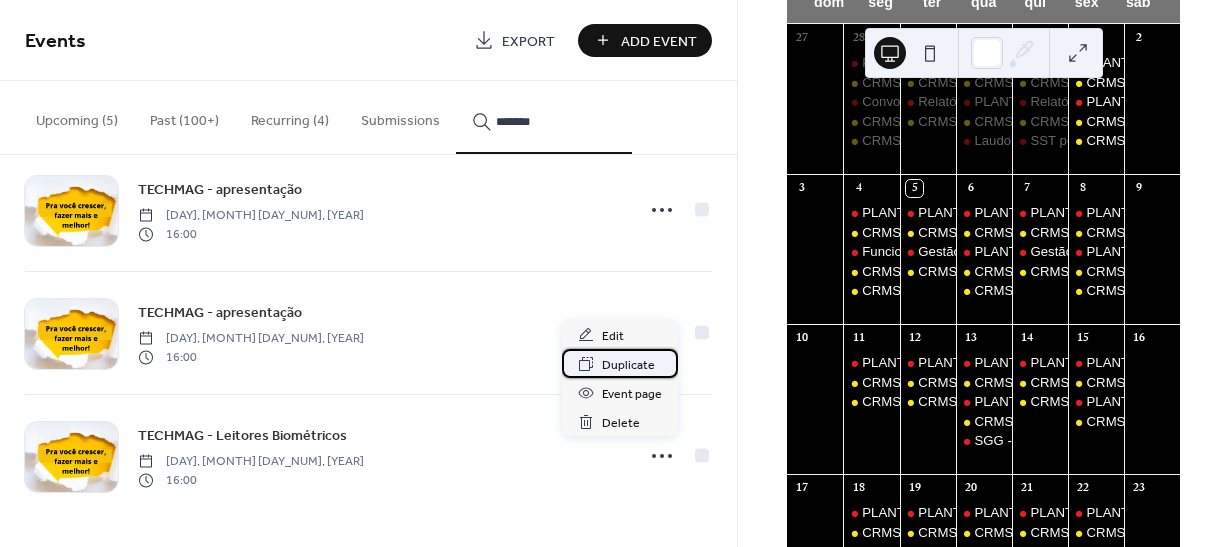 click on "Duplicate" at bounding box center (628, 365) 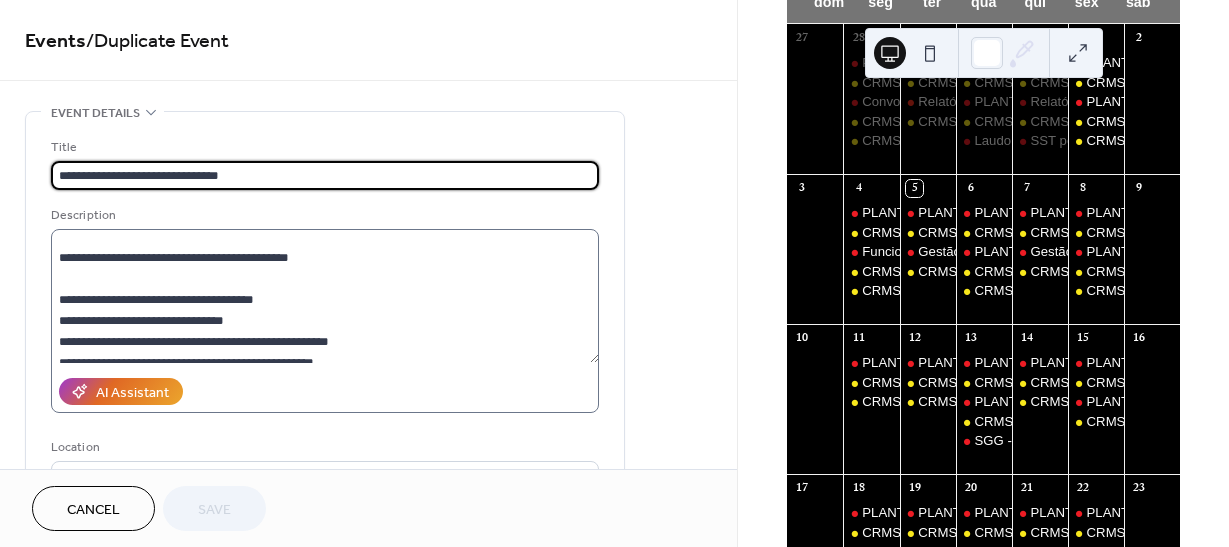 scroll, scrollTop: 200, scrollLeft: 0, axis: vertical 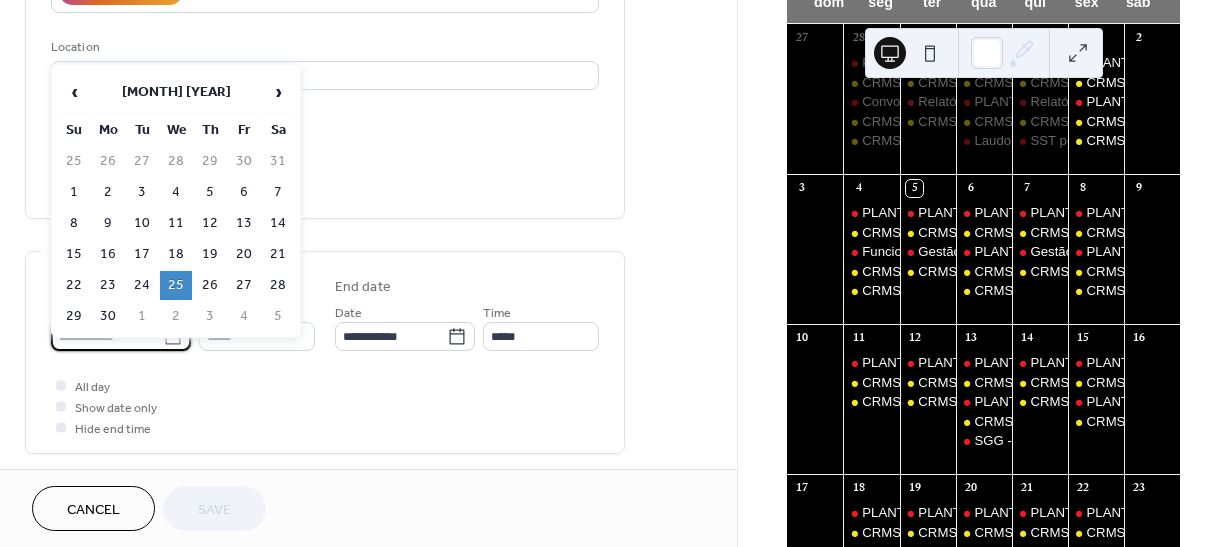 click on "**********" at bounding box center (107, 336) 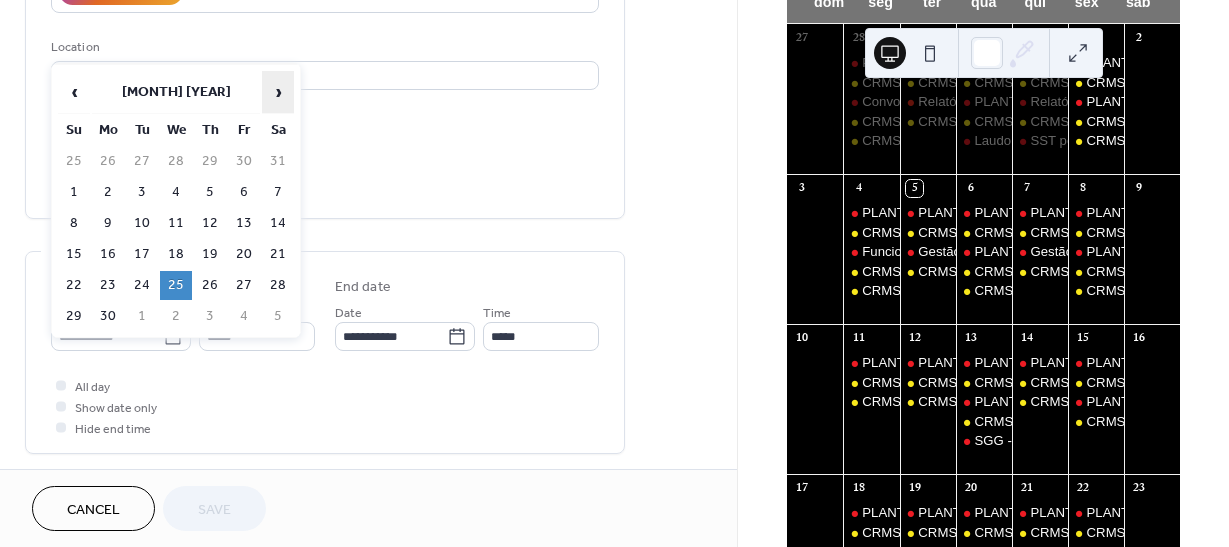 click on "›" at bounding box center (278, 92) 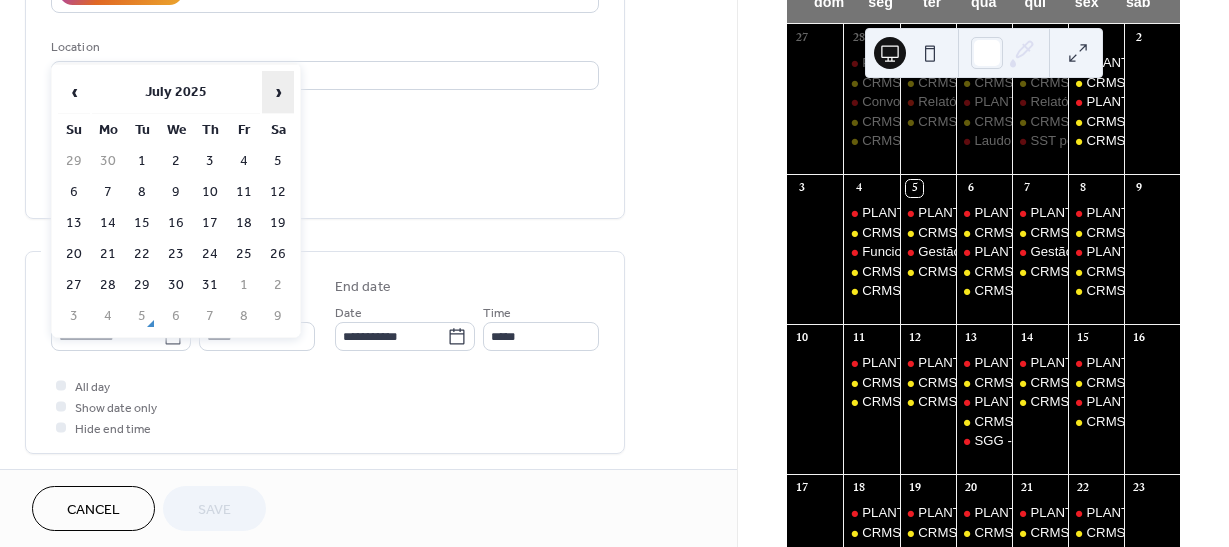 click on "›" at bounding box center (278, 92) 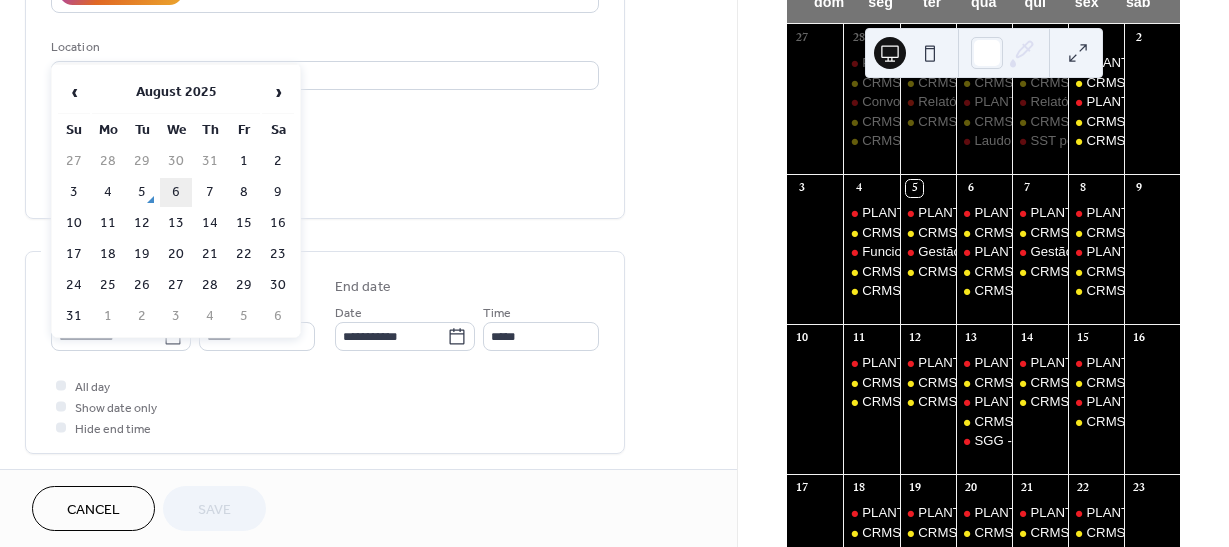 click on "6" at bounding box center [176, 192] 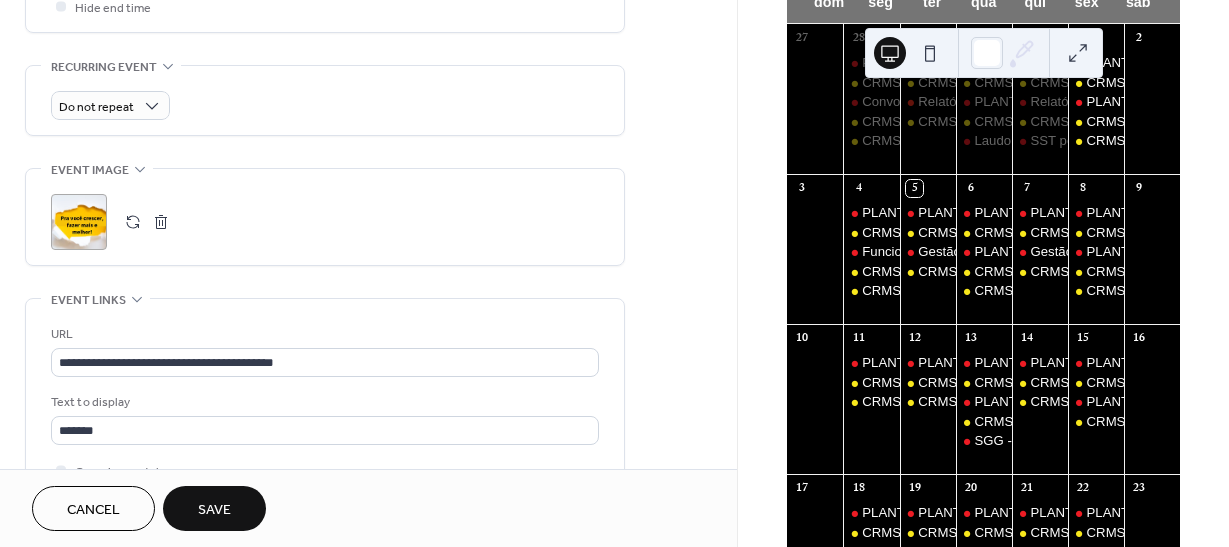 scroll, scrollTop: 900, scrollLeft: 0, axis: vertical 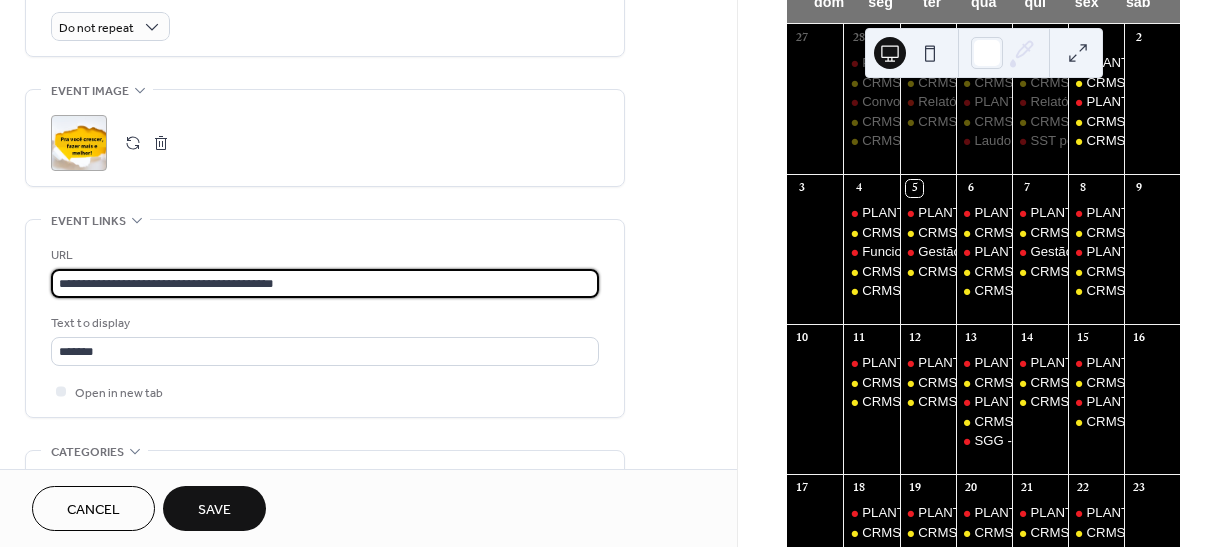 drag, startPoint x: 331, startPoint y: 285, endPoint x: 44, endPoint y: 281, distance: 287.02786 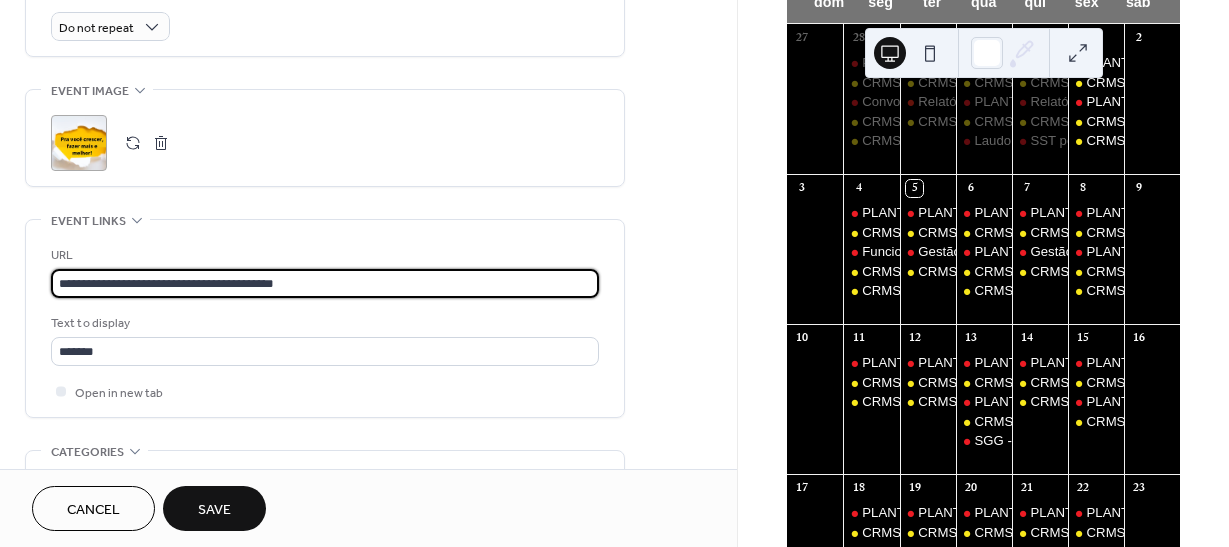 click on "**********" at bounding box center [325, 318] 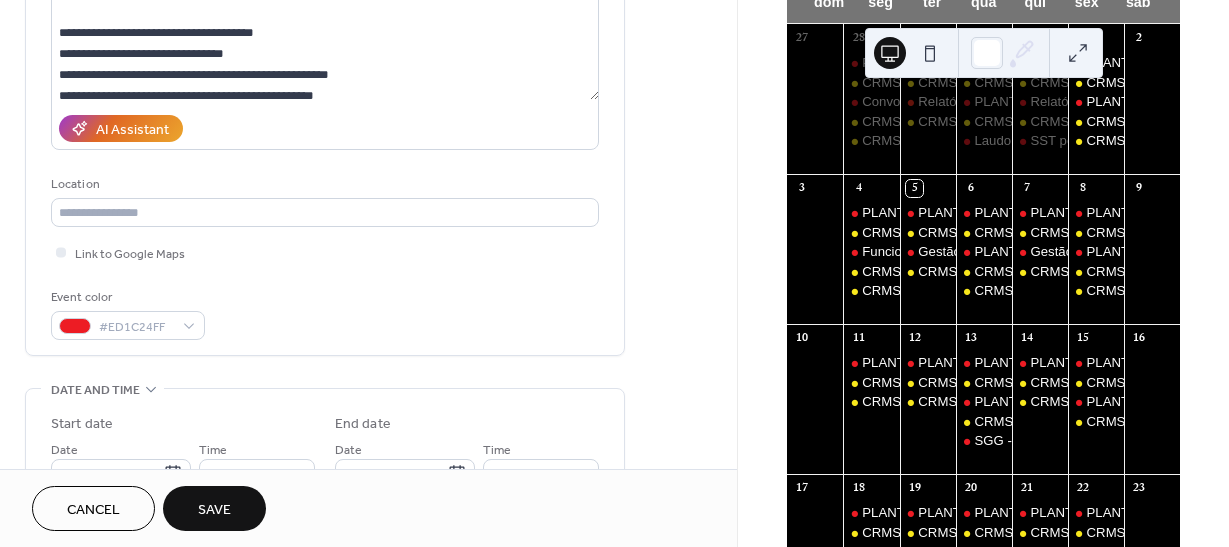 scroll, scrollTop: 100, scrollLeft: 0, axis: vertical 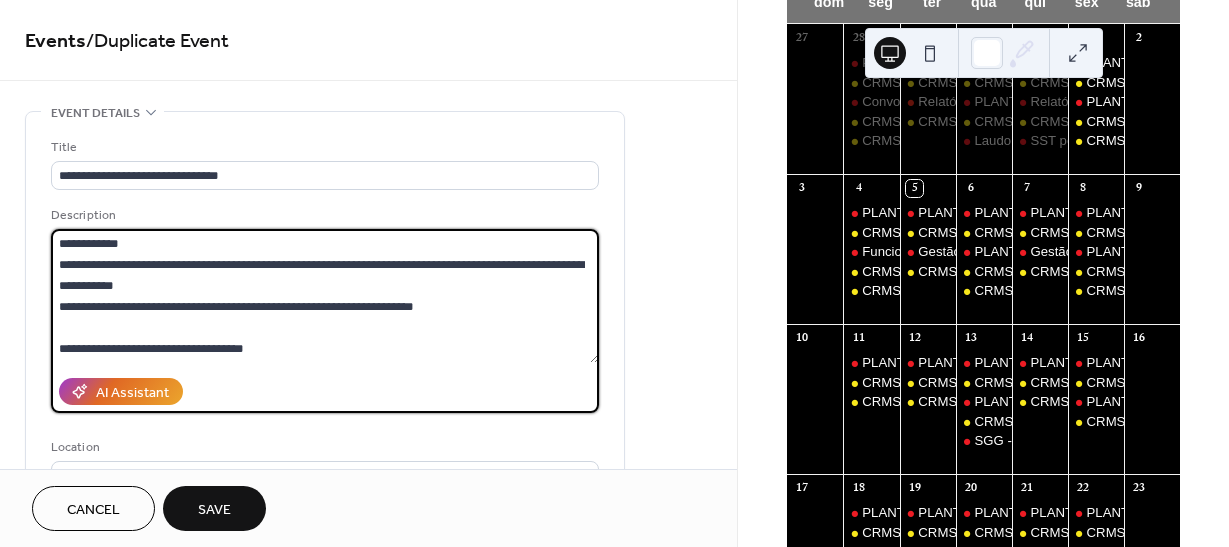 drag, startPoint x: 57, startPoint y: 242, endPoint x: 288, endPoint y: 408, distance: 284.45914 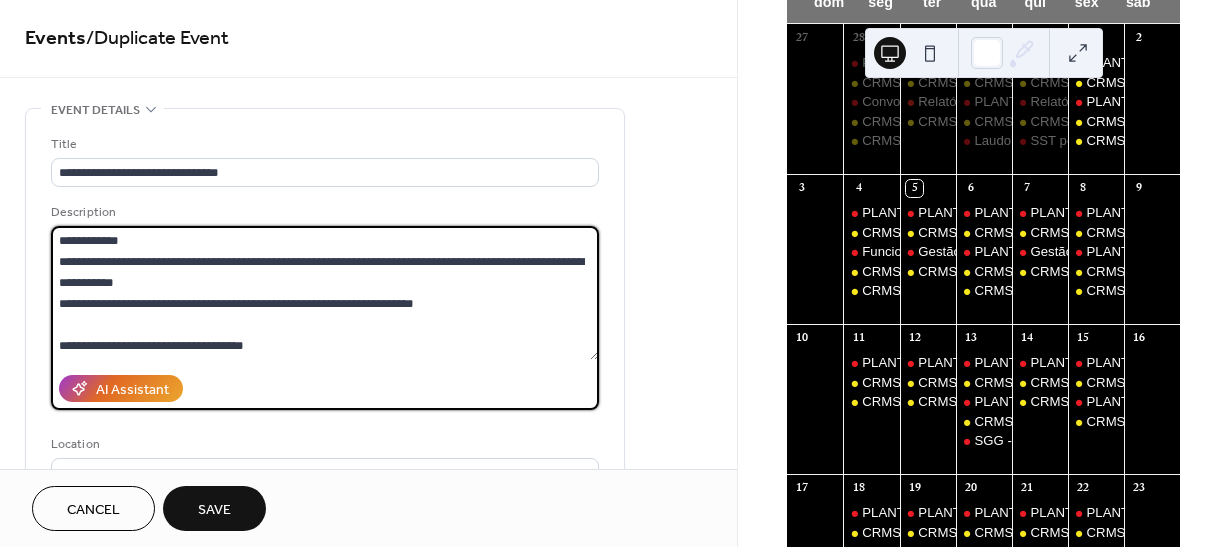 scroll, scrollTop: 0, scrollLeft: 0, axis: both 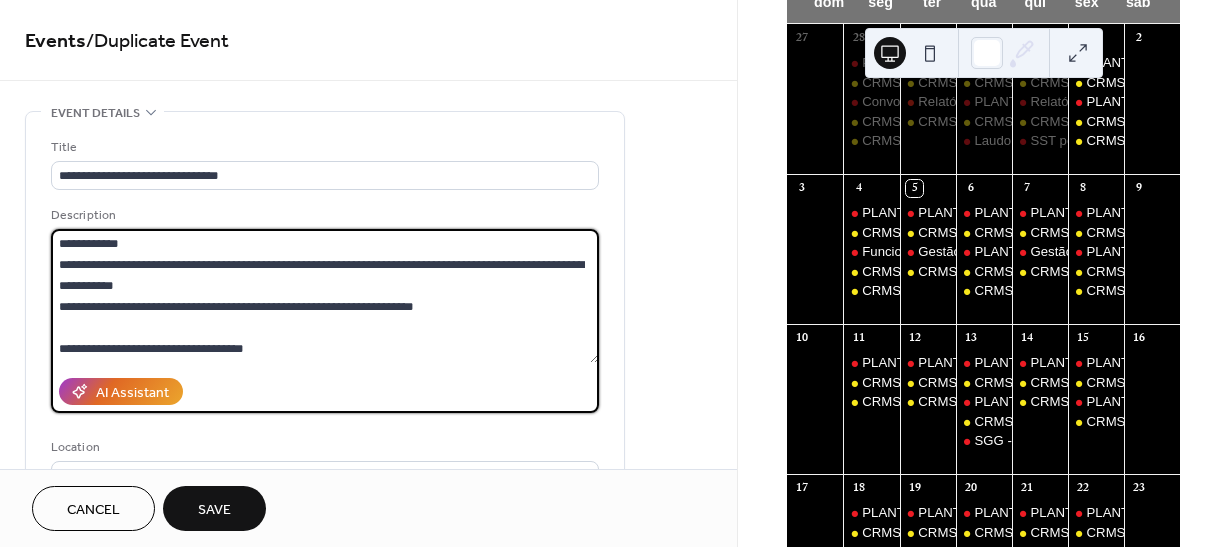 click on "**********" at bounding box center [368, 873] 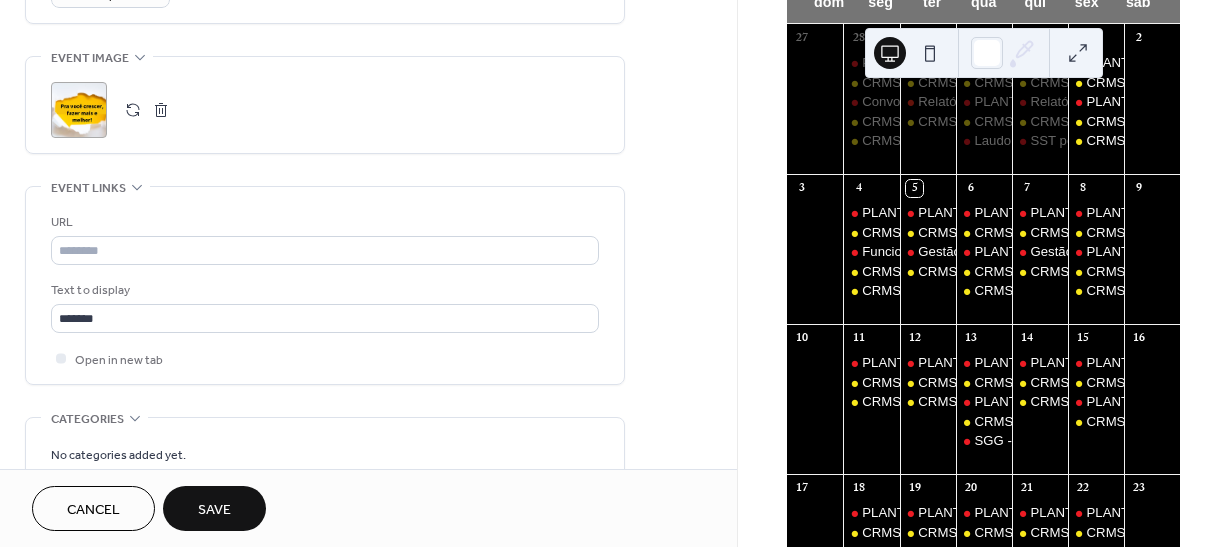 scroll, scrollTop: 1000, scrollLeft: 0, axis: vertical 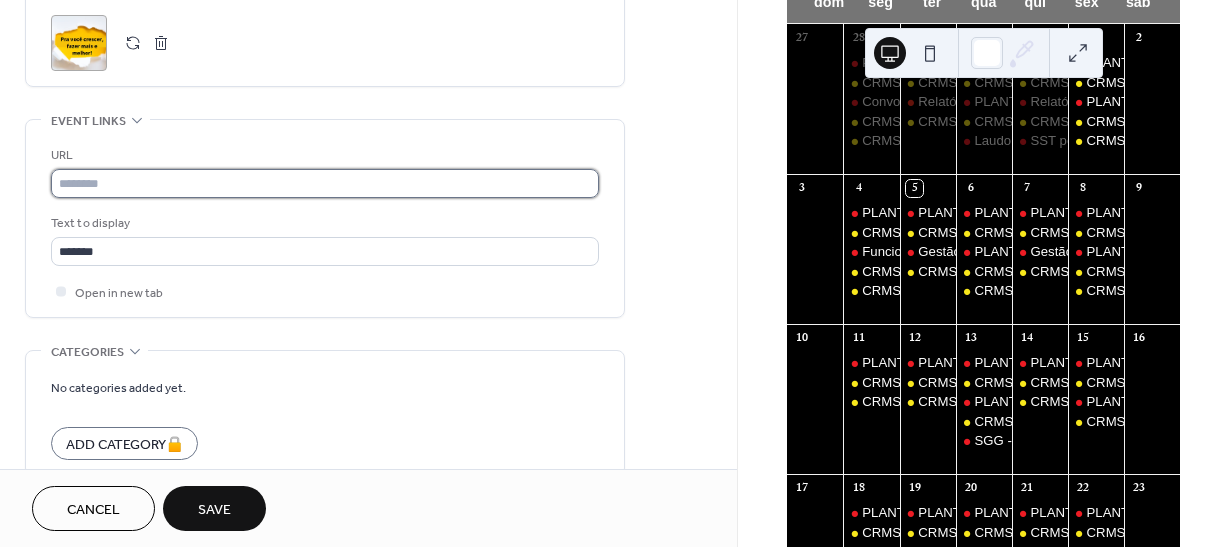 click at bounding box center [325, 183] 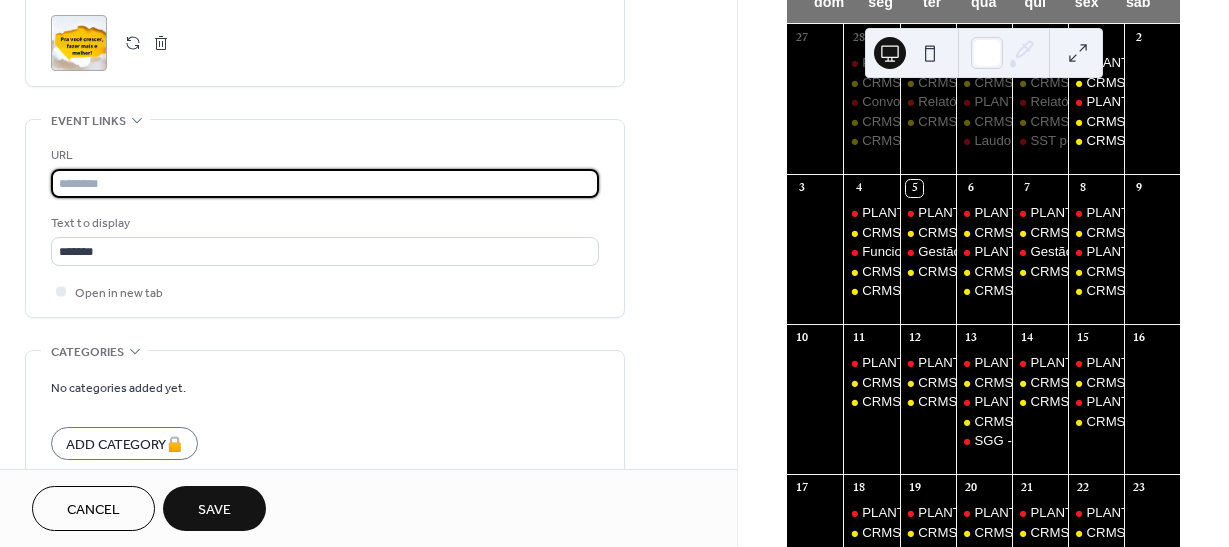 paste on "**********" 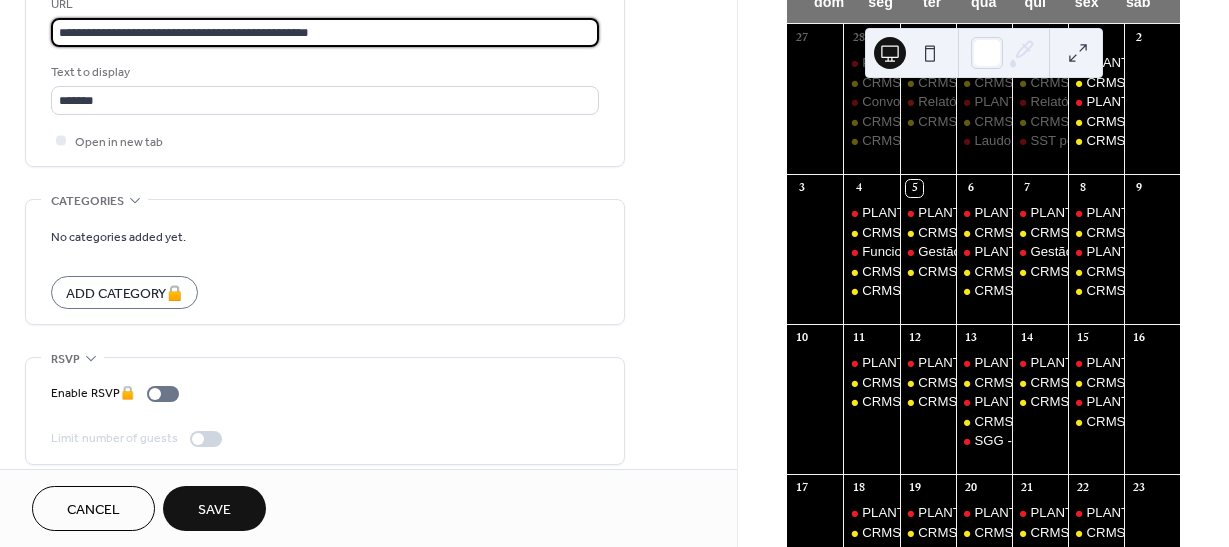 scroll, scrollTop: 1167, scrollLeft: 0, axis: vertical 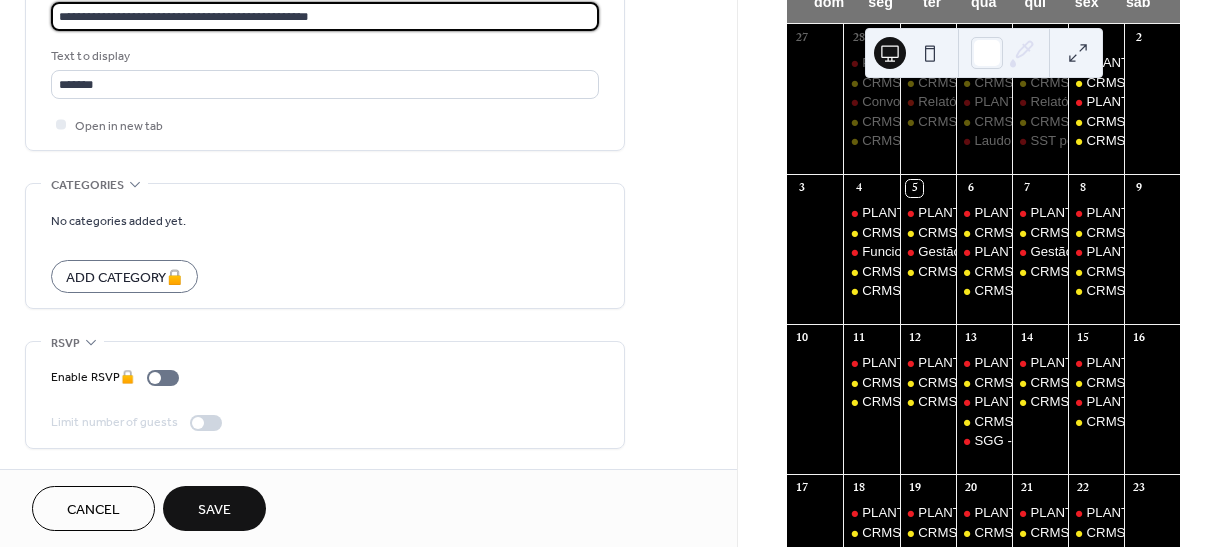 type on "**********" 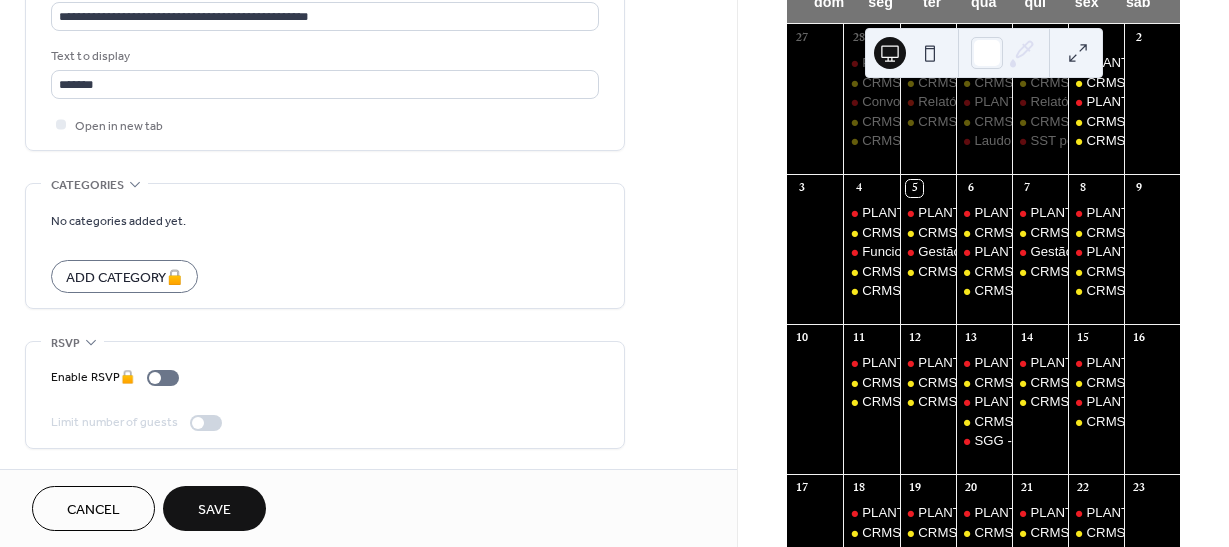 click on "Save" at bounding box center [214, 510] 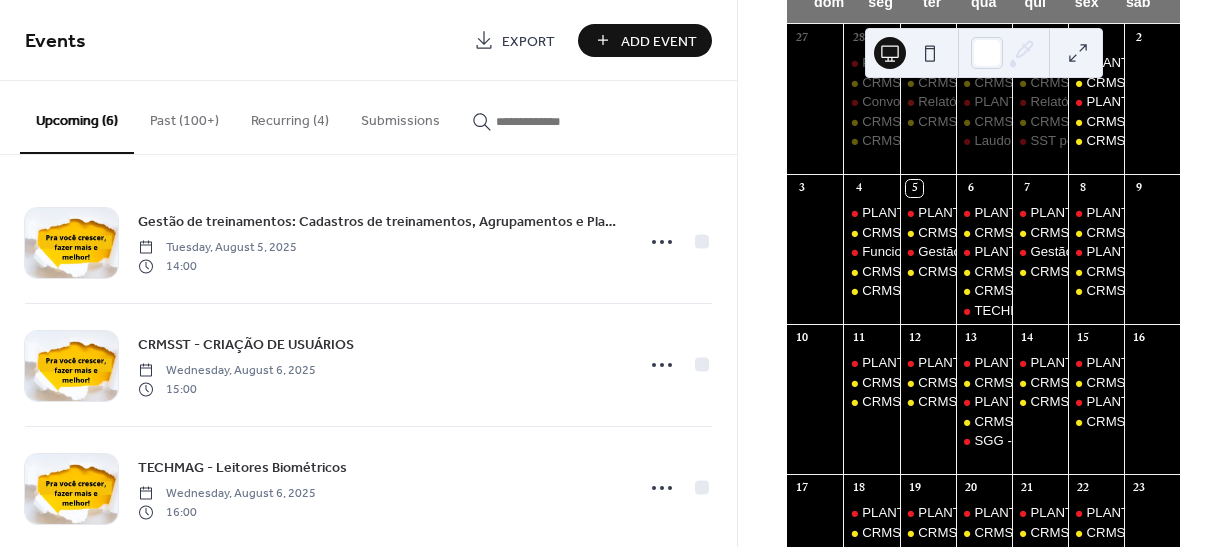 scroll, scrollTop: 0, scrollLeft: 0, axis: both 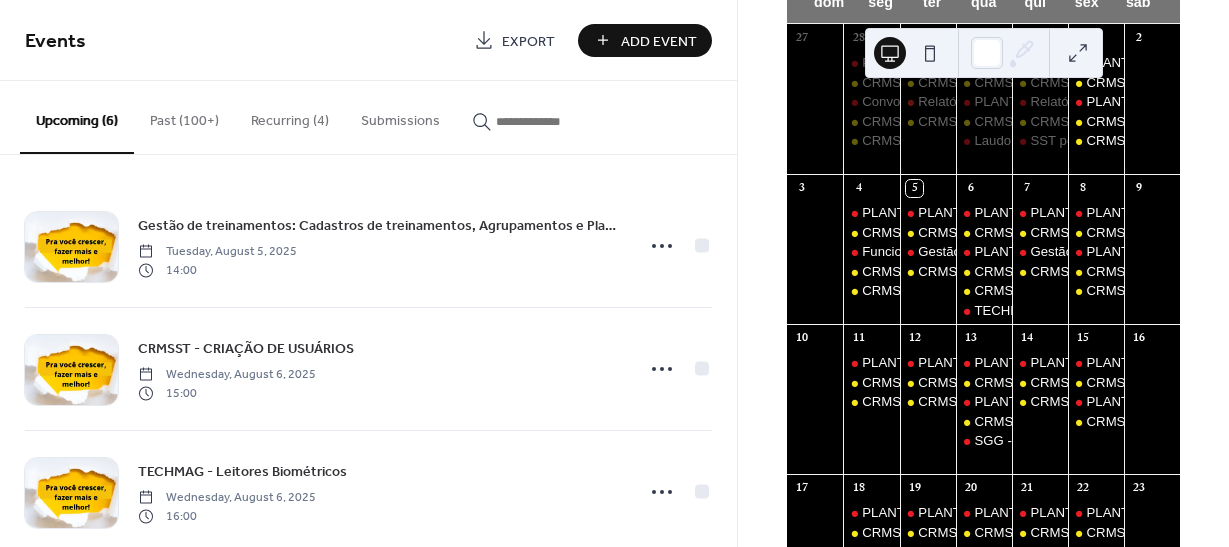 click at bounding box center (556, 121) 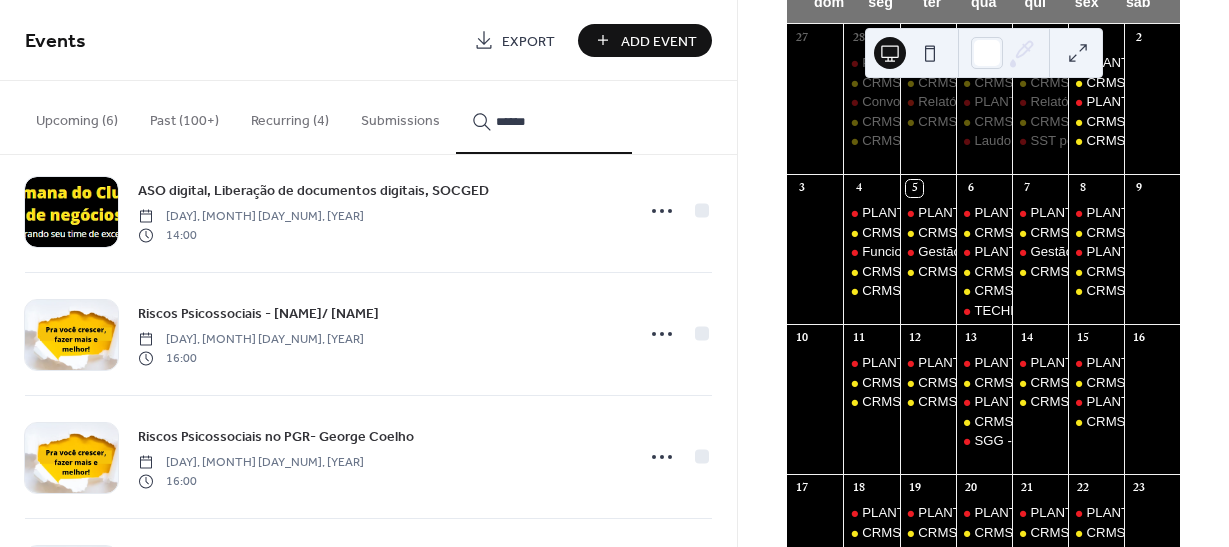 scroll, scrollTop: 4095, scrollLeft: 0, axis: vertical 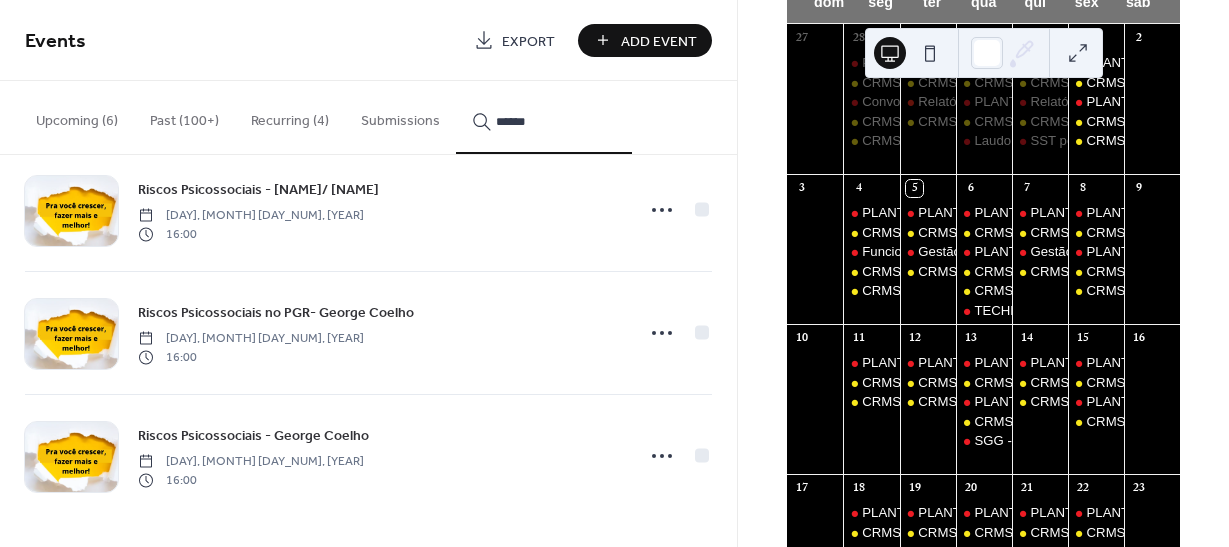 type on "******" 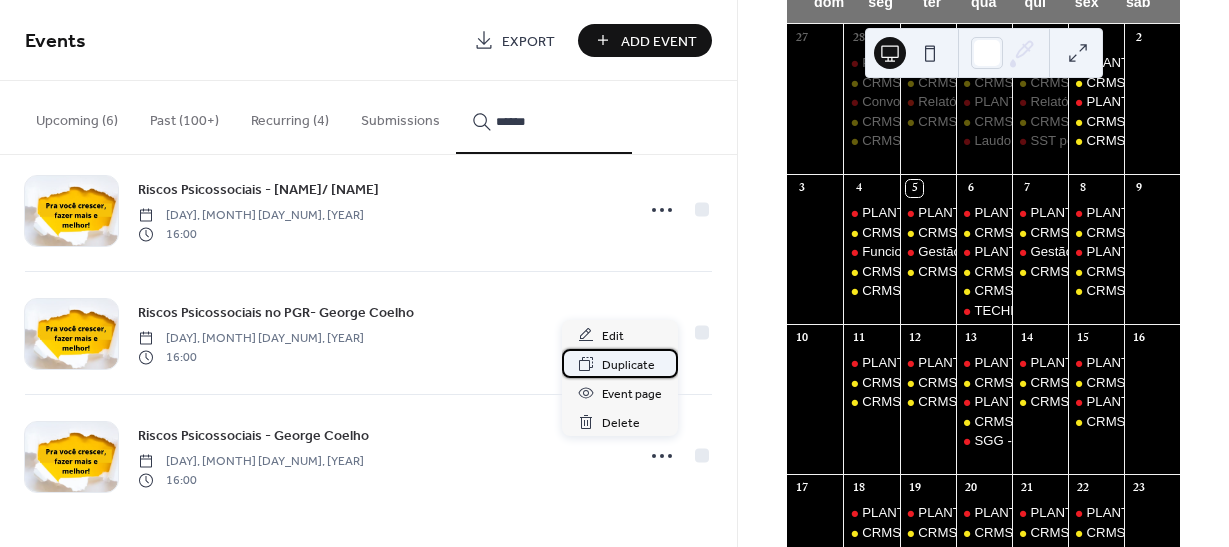 click on "Duplicate" at bounding box center [628, 365] 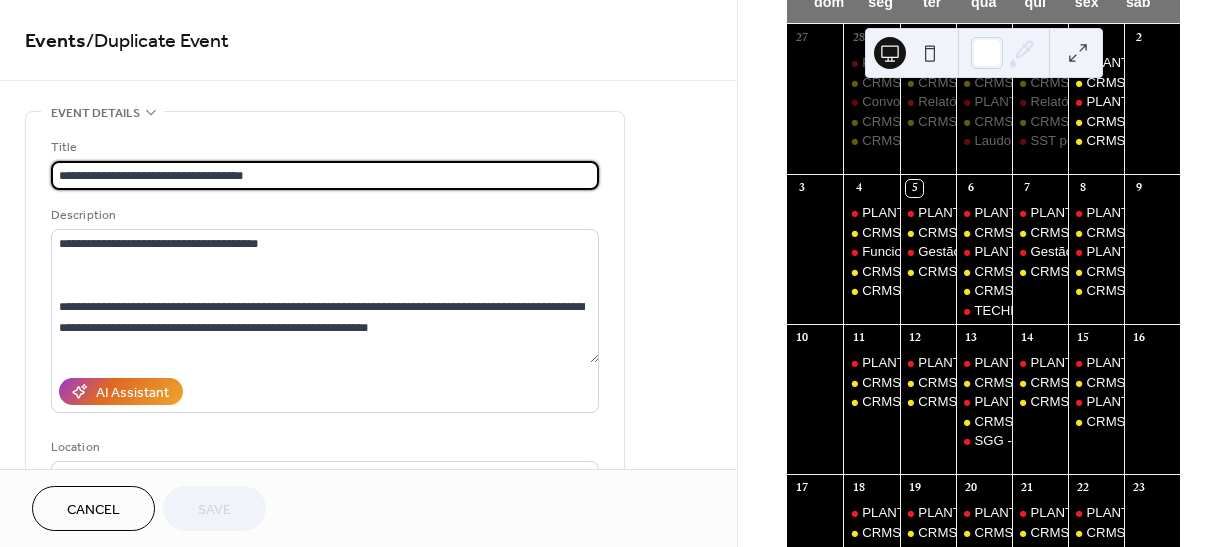 drag, startPoint x: 274, startPoint y: 179, endPoint x: 218, endPoint y: 179, distance: 56 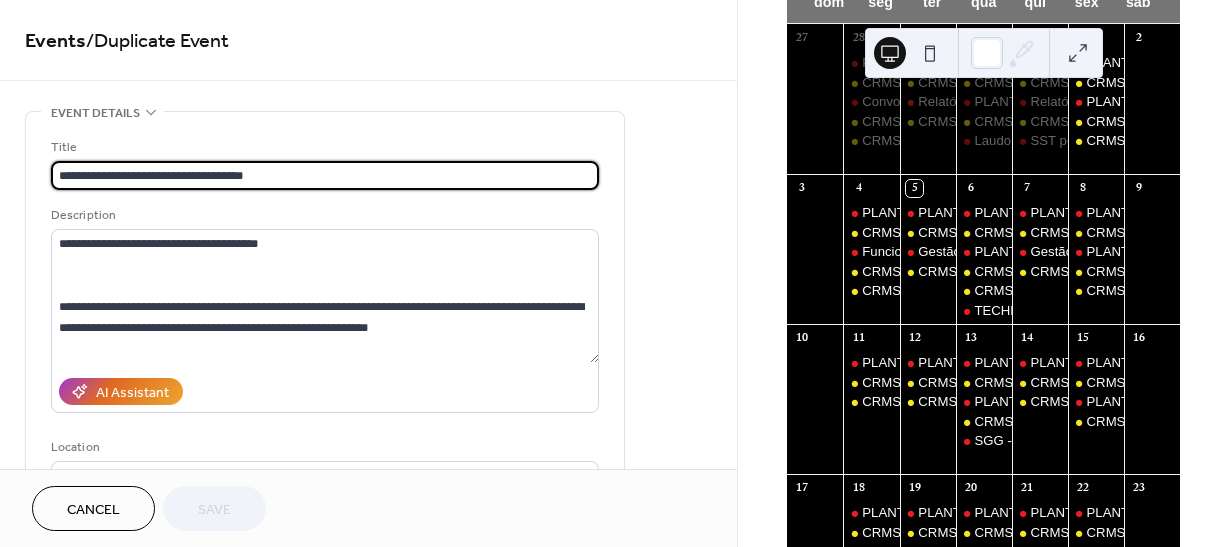 drag, startPoint x: 163, startPoint y: 174, endPoint x: 38, endPoint y: 176, distance: 125.016 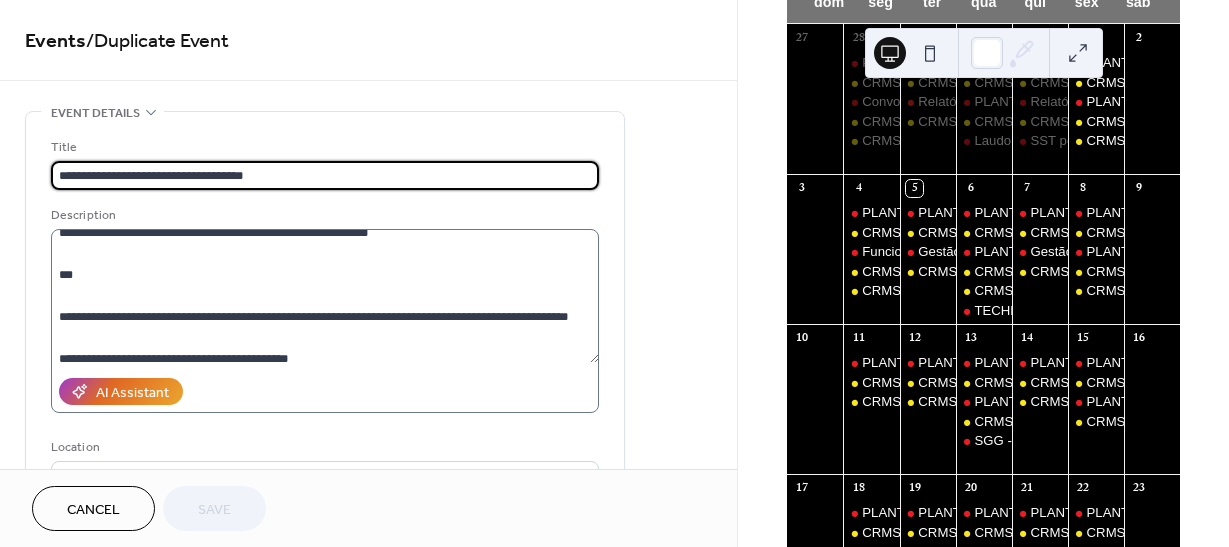 scroll, scrollTop: 100, scrollLeft: 0, axis: vertical 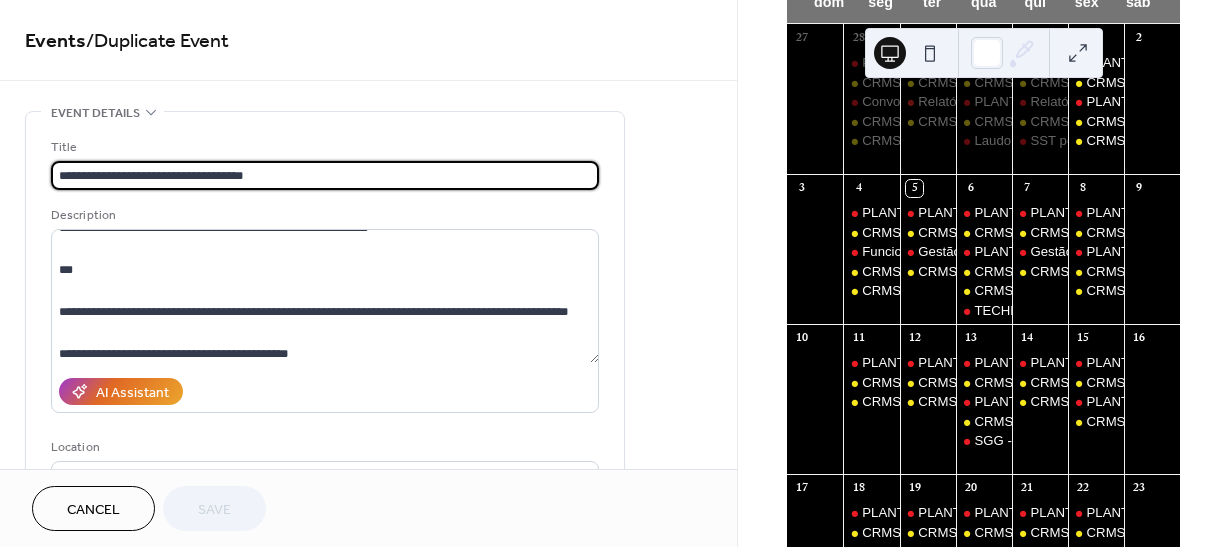 click on "Cancel" at bounding box center [93, 510] 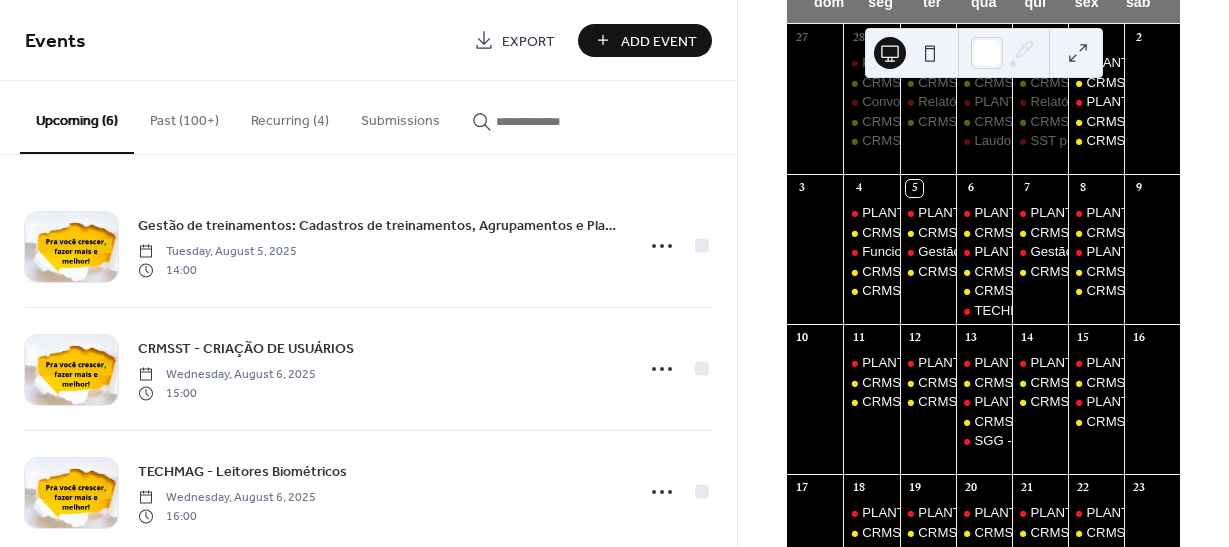 click at bounding box center [556, 121] 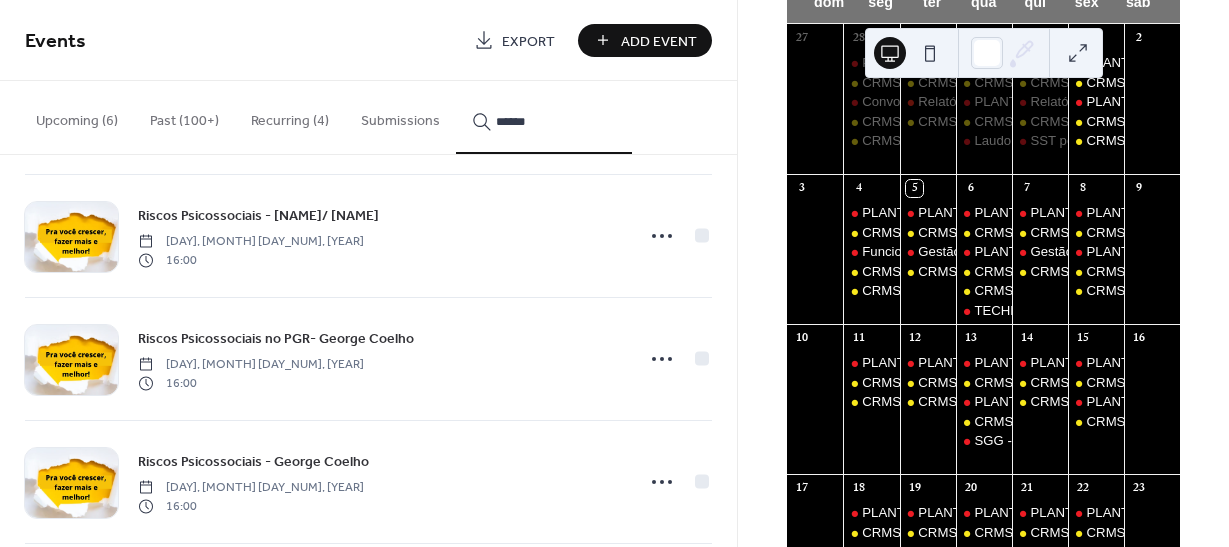 scroll, scrollTop: 3695, scrollLeft: 0, axis: vertical 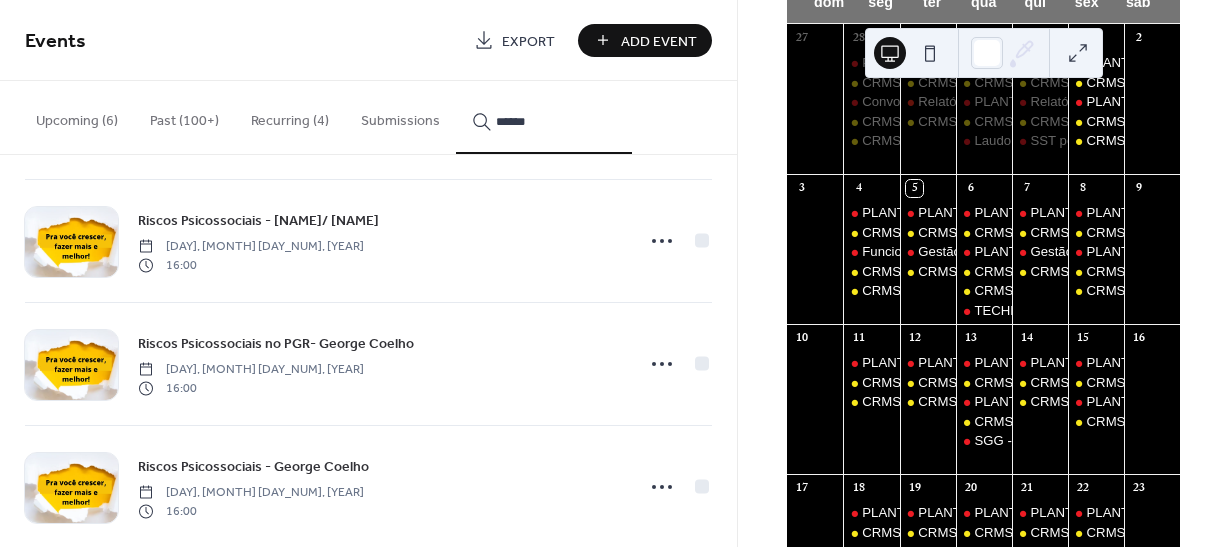drag, startPoint x: 543, startPoint y: 122, endPoint x: 488, endPoint y: 127, distance: 55.226807 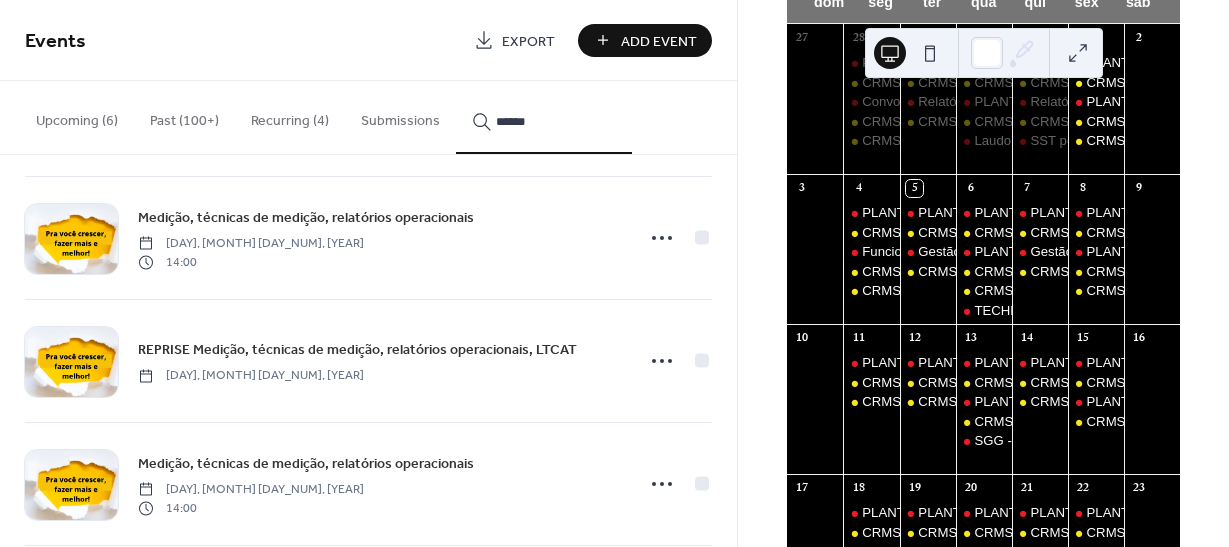 scroll, scrollTop: 4679, scrollLeft: 0, axis: vertical 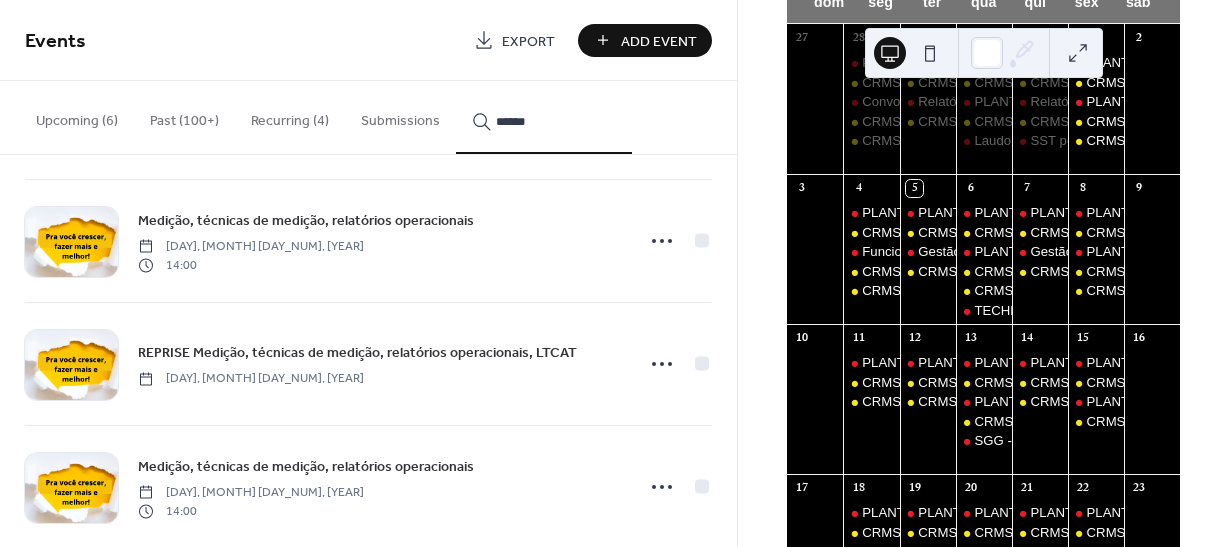 drag, startPoint x: 536, startPoint y: 115, endPoint x: 490, endPoint y: 119, distance: 46.173584 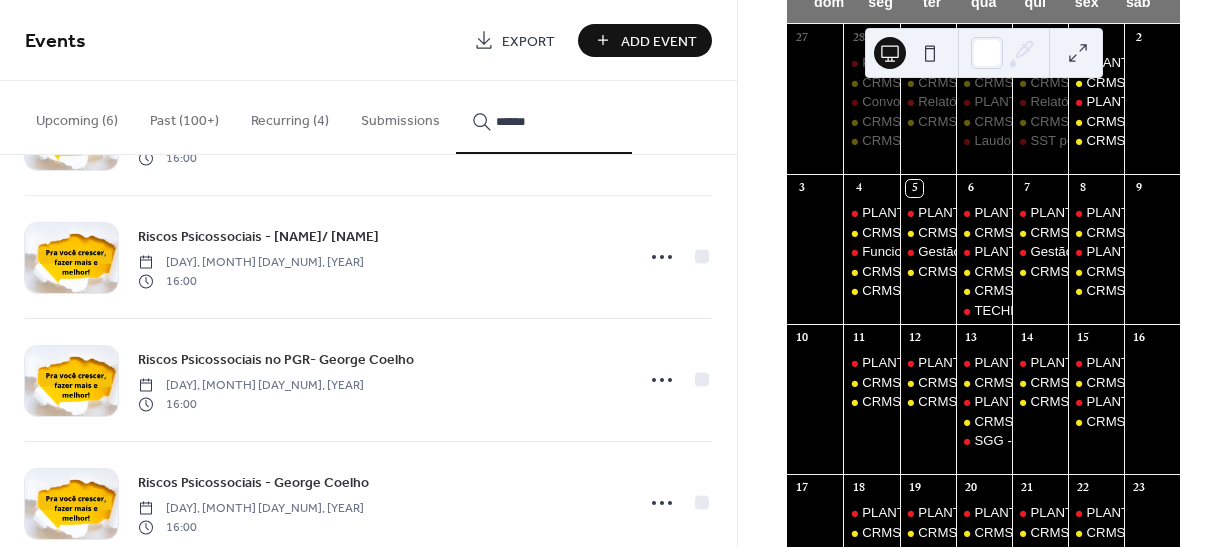 scroll, scrollTop: 4095, scrollLeft: 0, axis: vertical 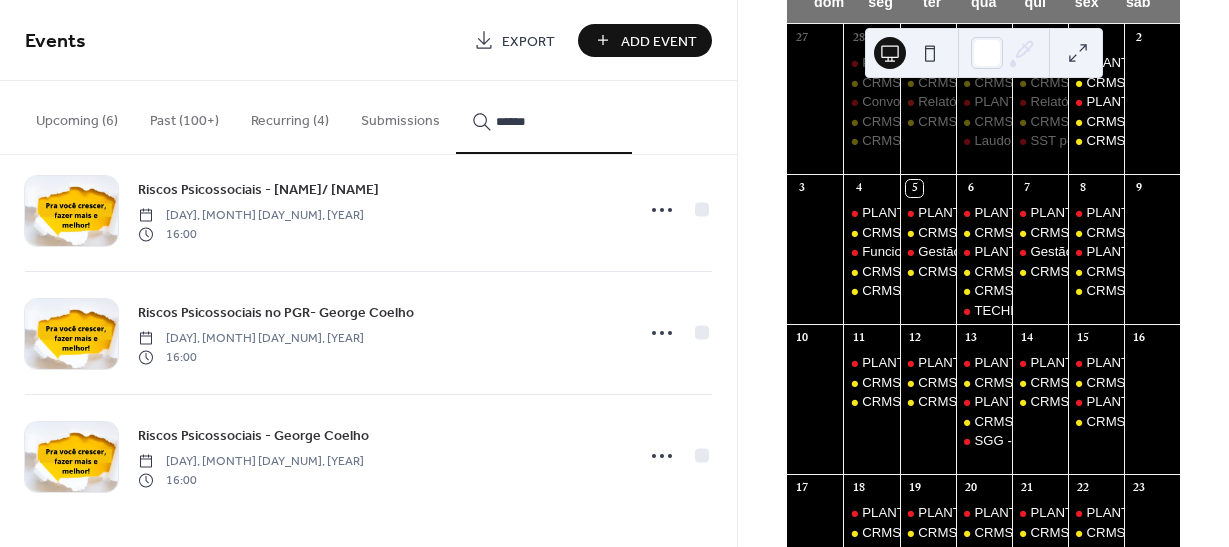 type on "******" 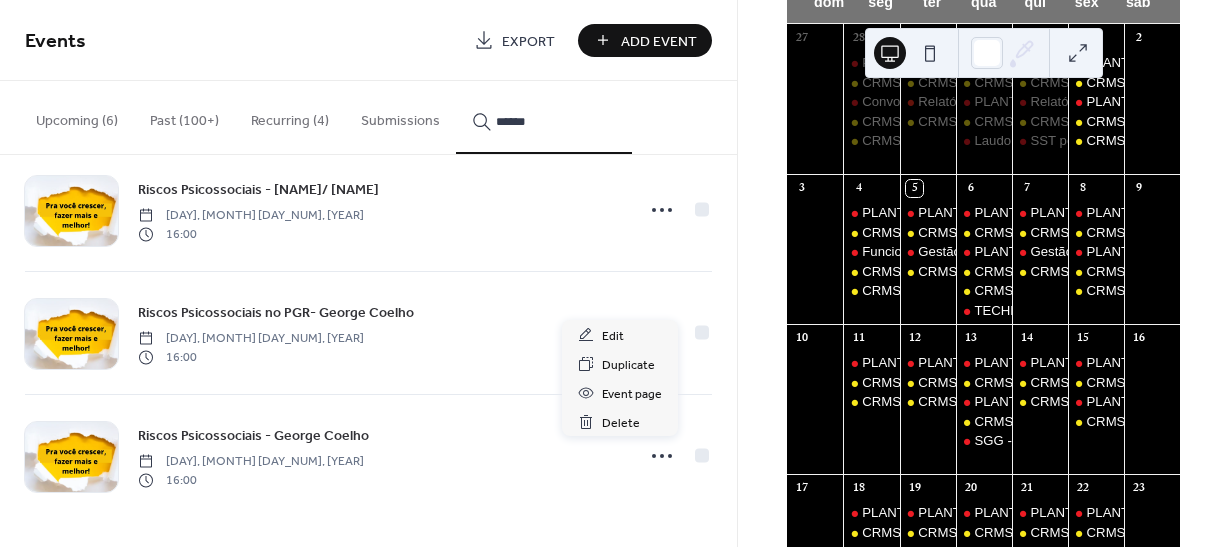 click 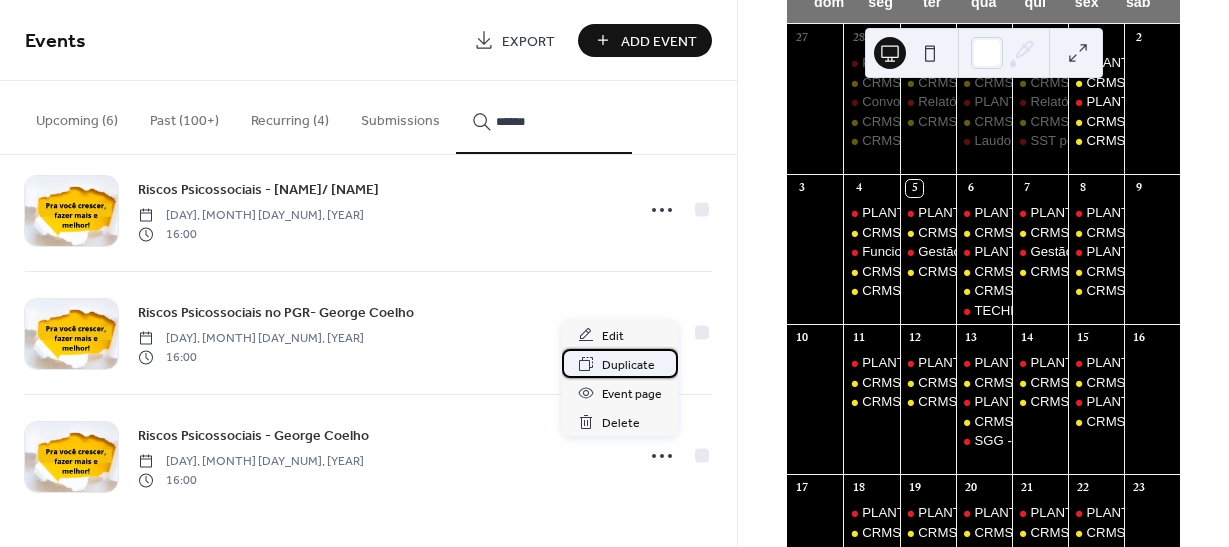 click on "Duplicate" at bounding box center [628, 365] 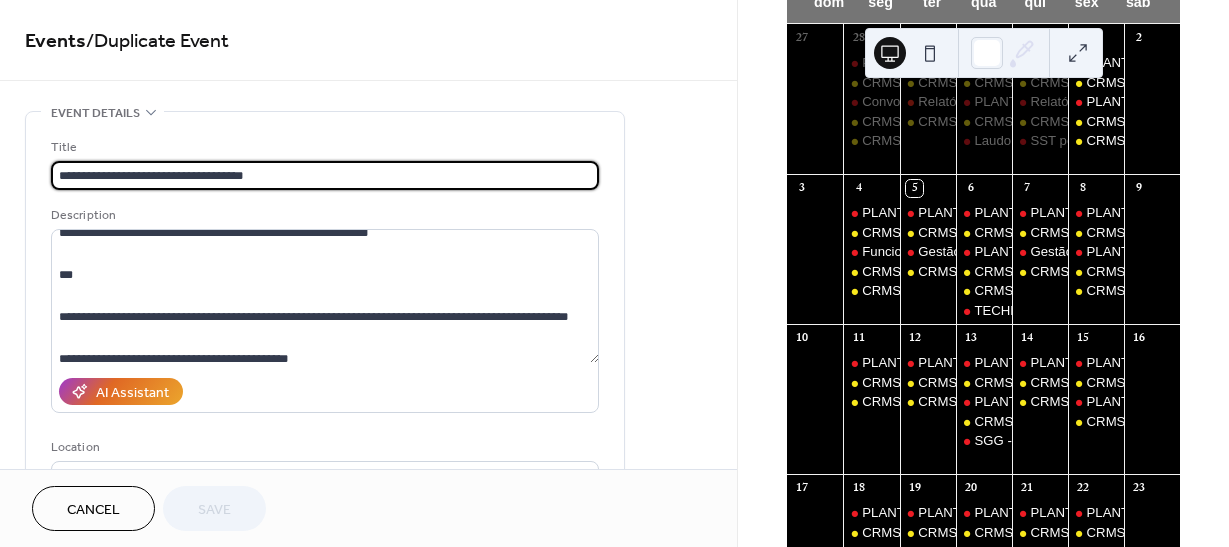 scroll, scrollTop: 100, scrollLeft: 0, axis: vertical 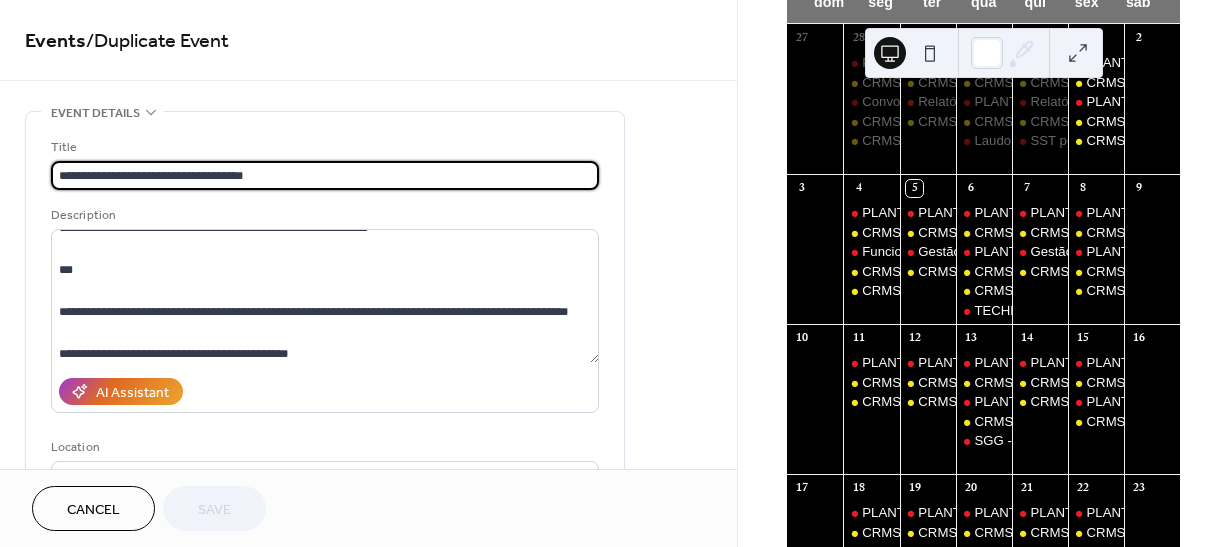 drag, startPoint x: 171, startPoint y: 176, endPoint x: 49, endPoint y: 176, distance: 122 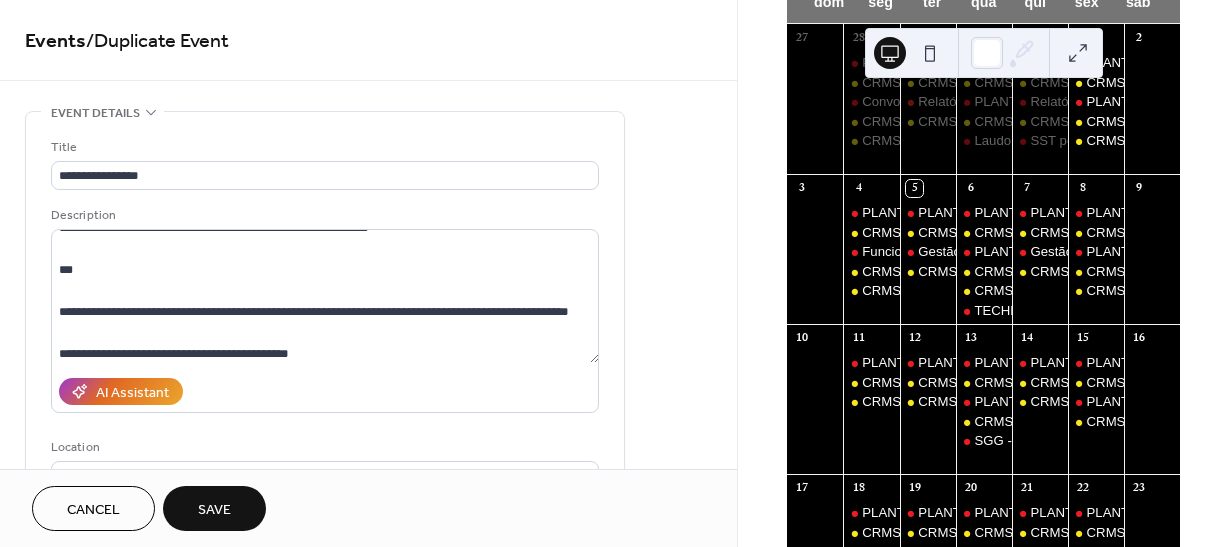 click on "**********" at bounding box center (368, 873) 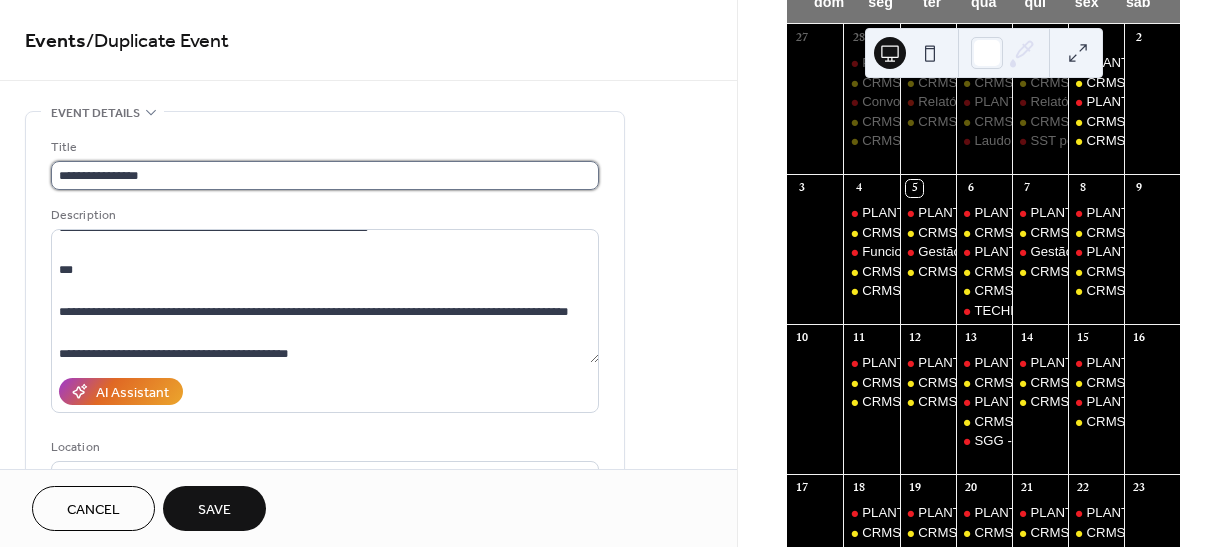 click on "**********" at bounding box center (325, 175) 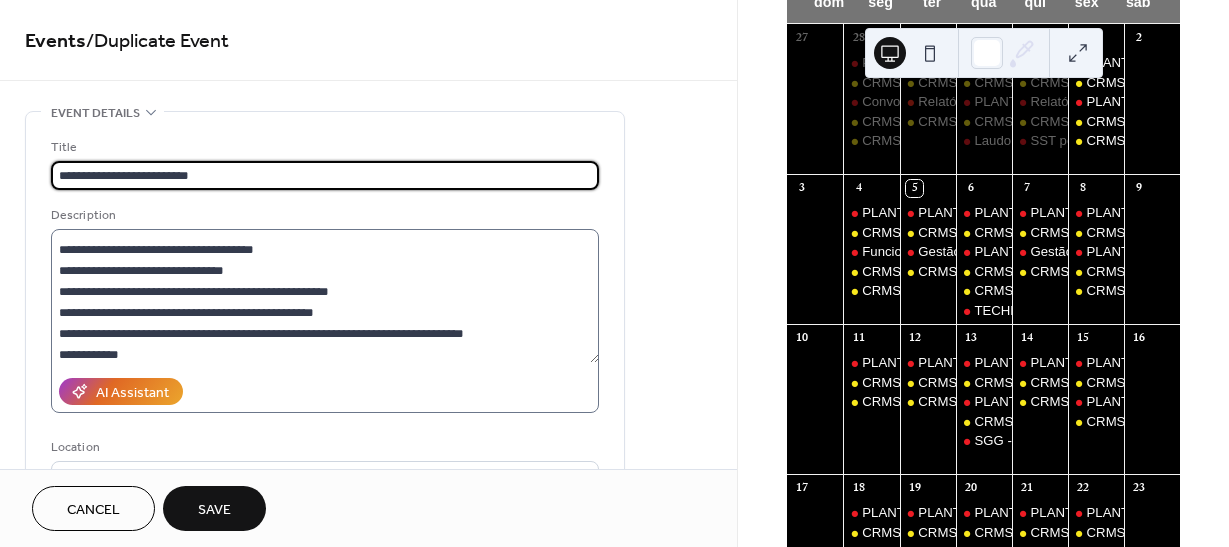scroll, scrollTop: 378, scrollLeft: 0, axis: vertical 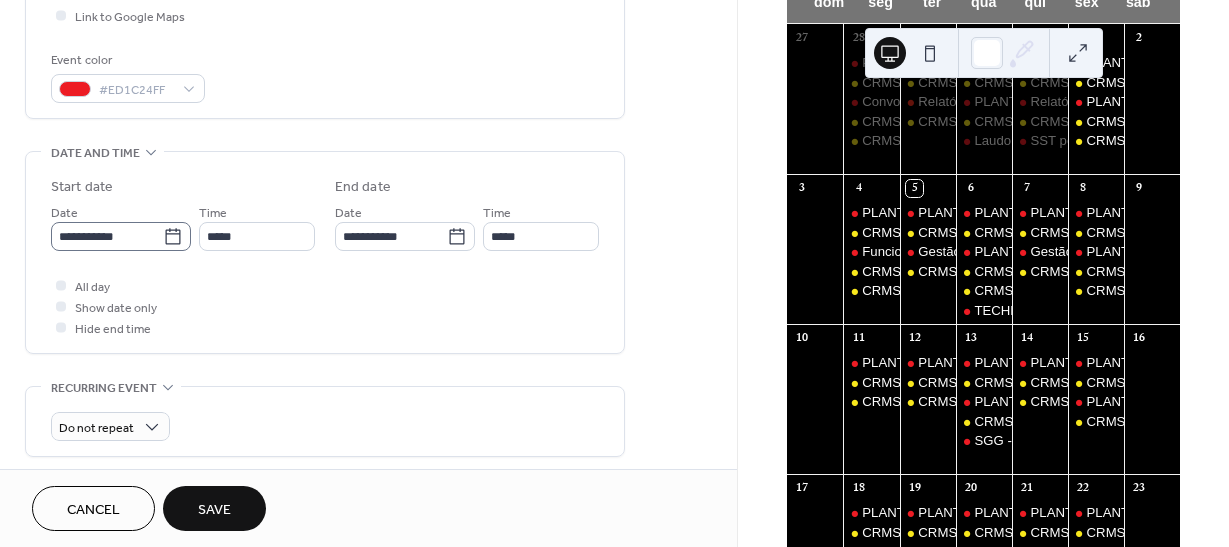 type on "**********" 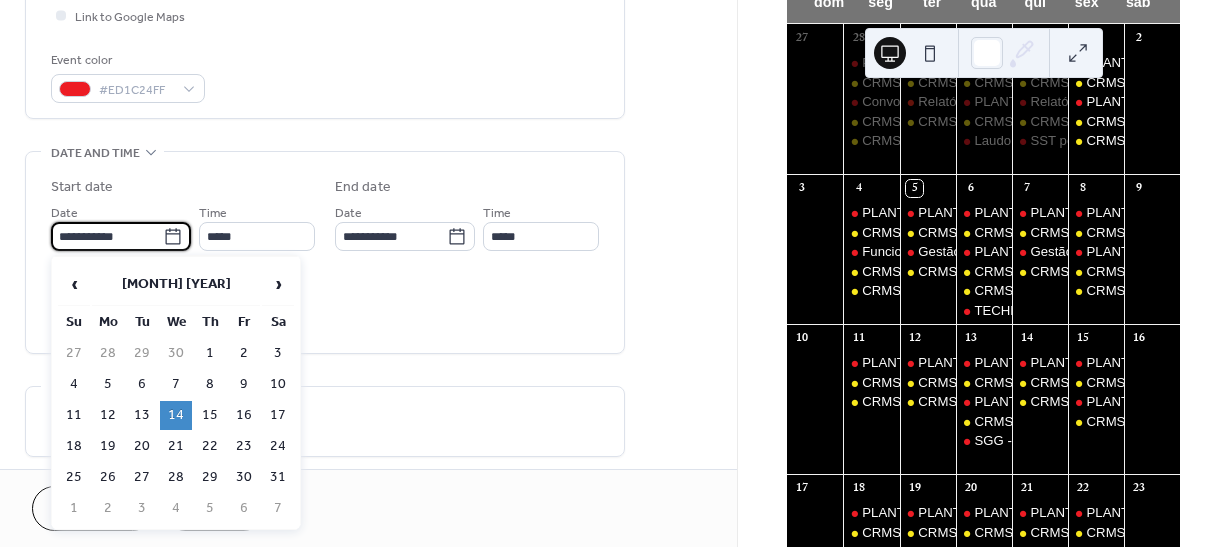 click on "**********" at bounding box center [107, 236] 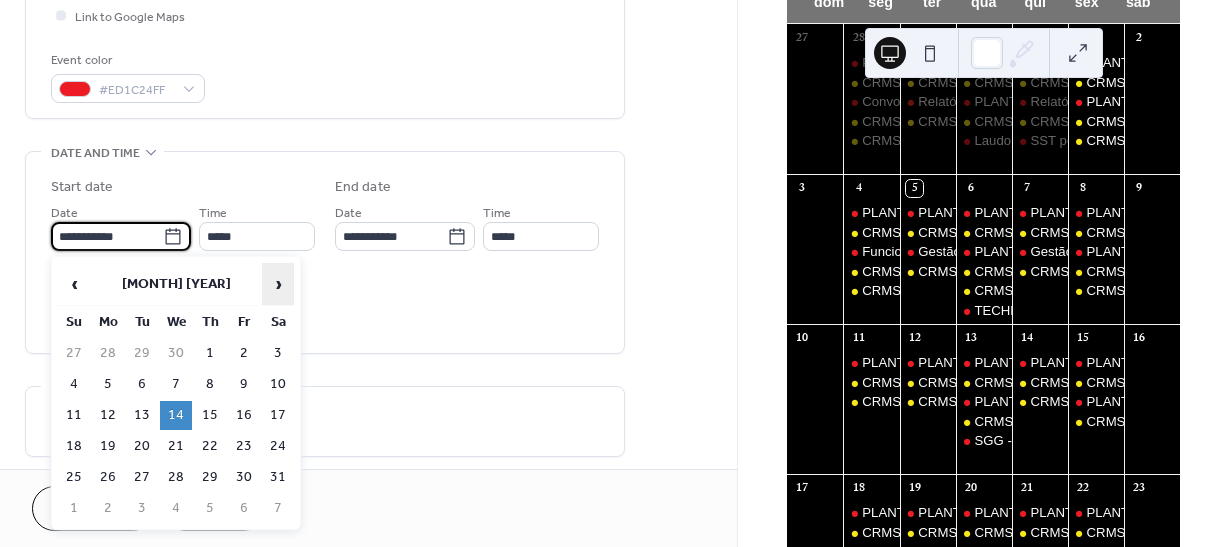 click on "›" at bounding box center (278, 284) 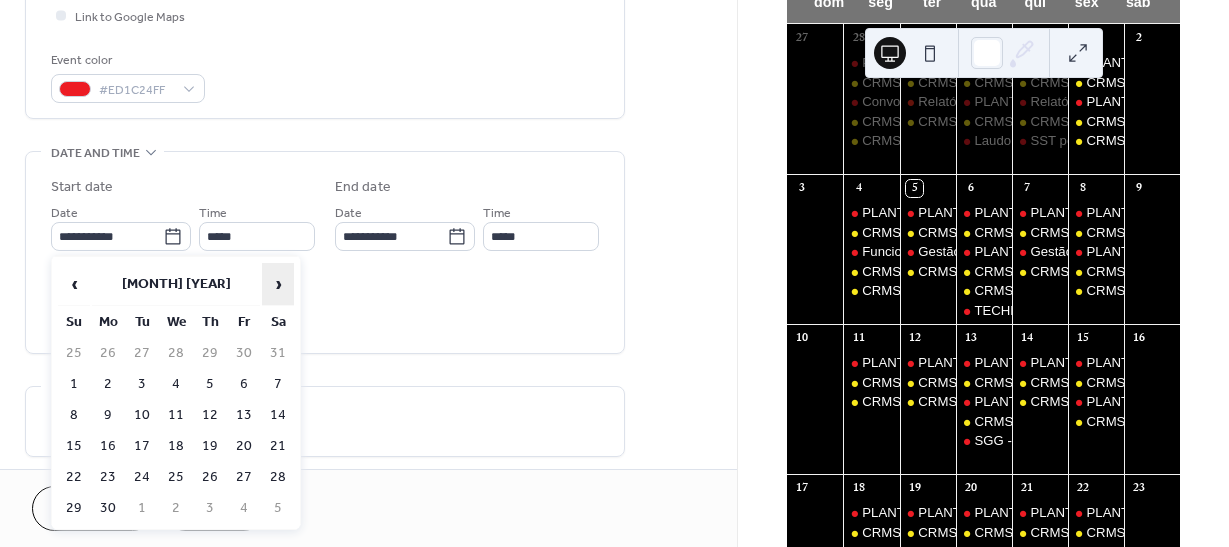 click on "›" at bounding box center (278, 284) 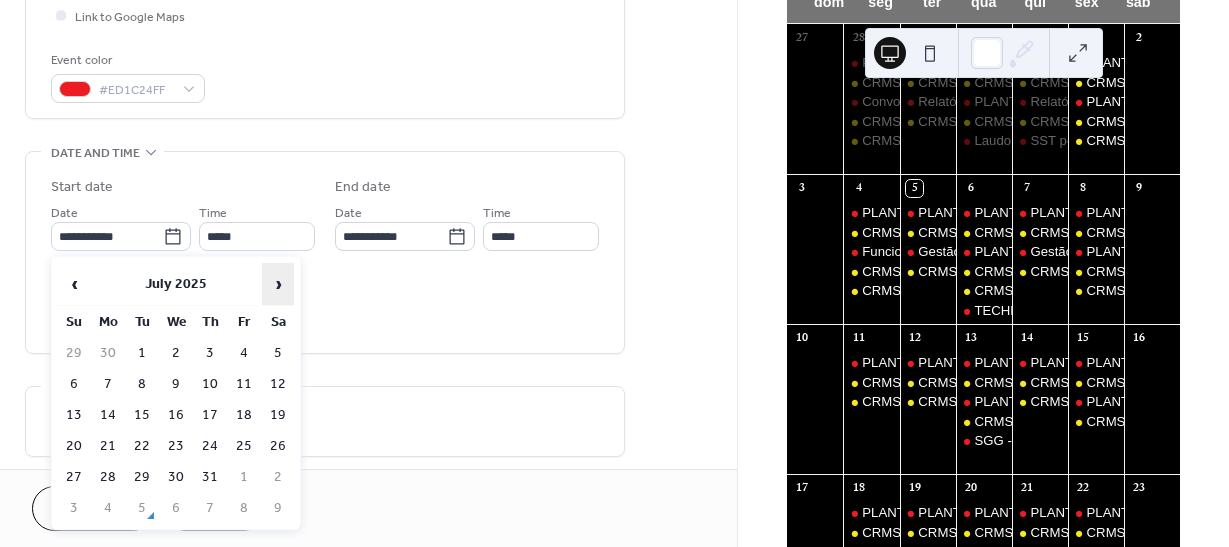 click on "›" at bounding box center [278, 284] 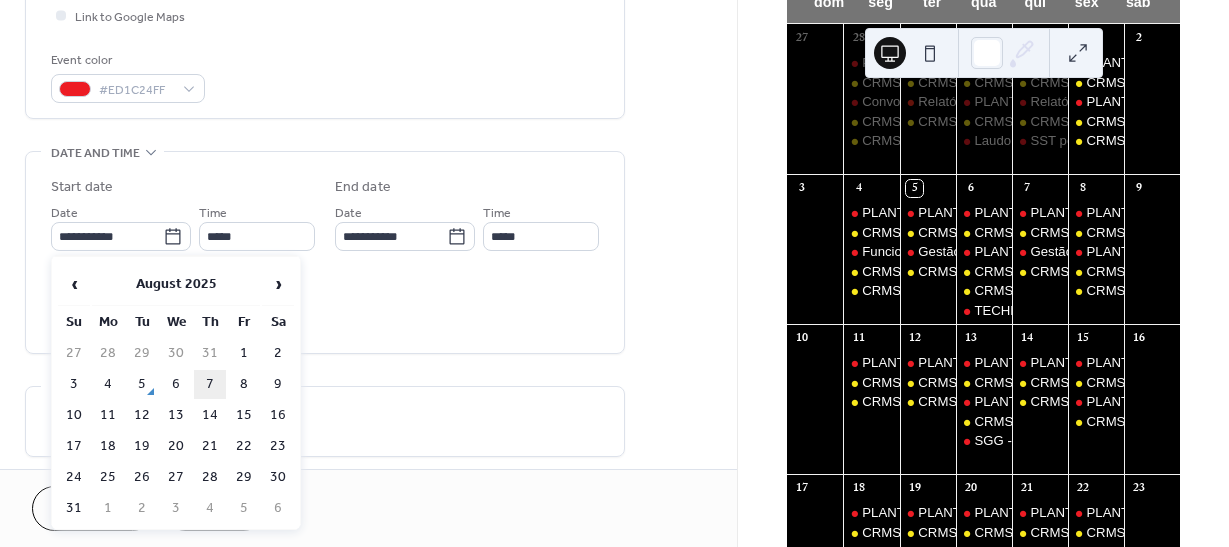 click on "7" at bounding box center [210, 384] 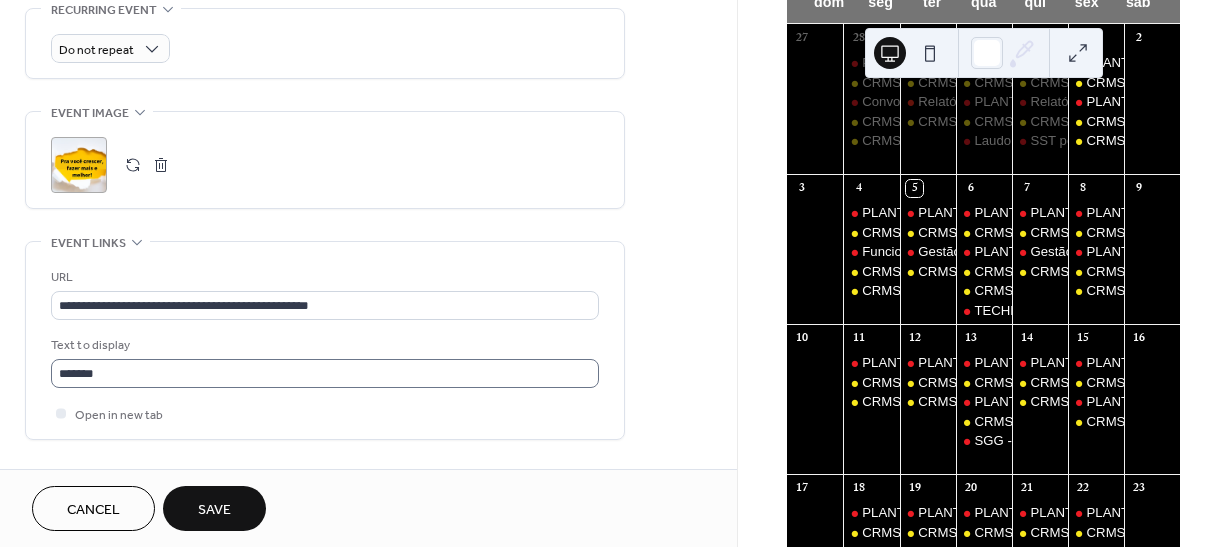 scroll, scrollTop: 900, scrollLeft: 0, axis: vertical 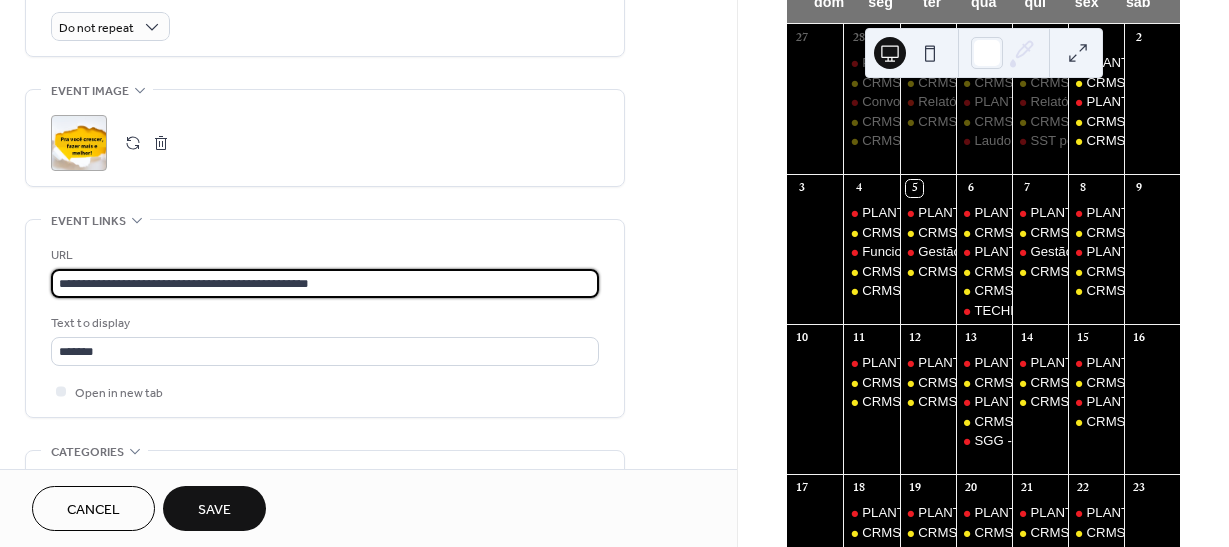 drag, startPoint x: 373, startPoint y: 289, endPoint x: 8, endPoint y: 290, distance: 365.00137 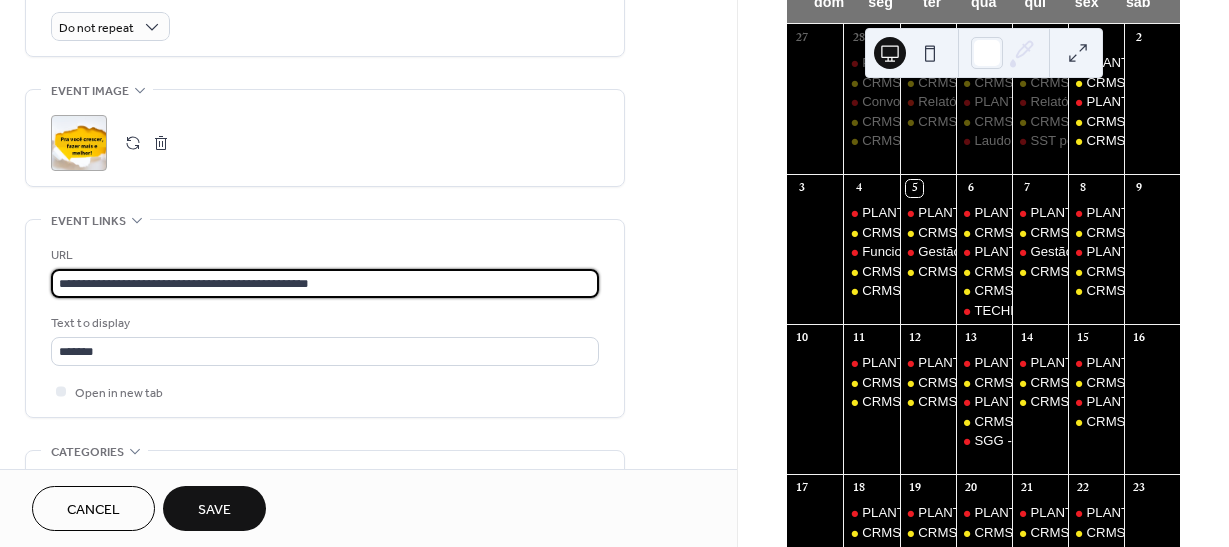 click on "**********" at bounding box center (368, -27) 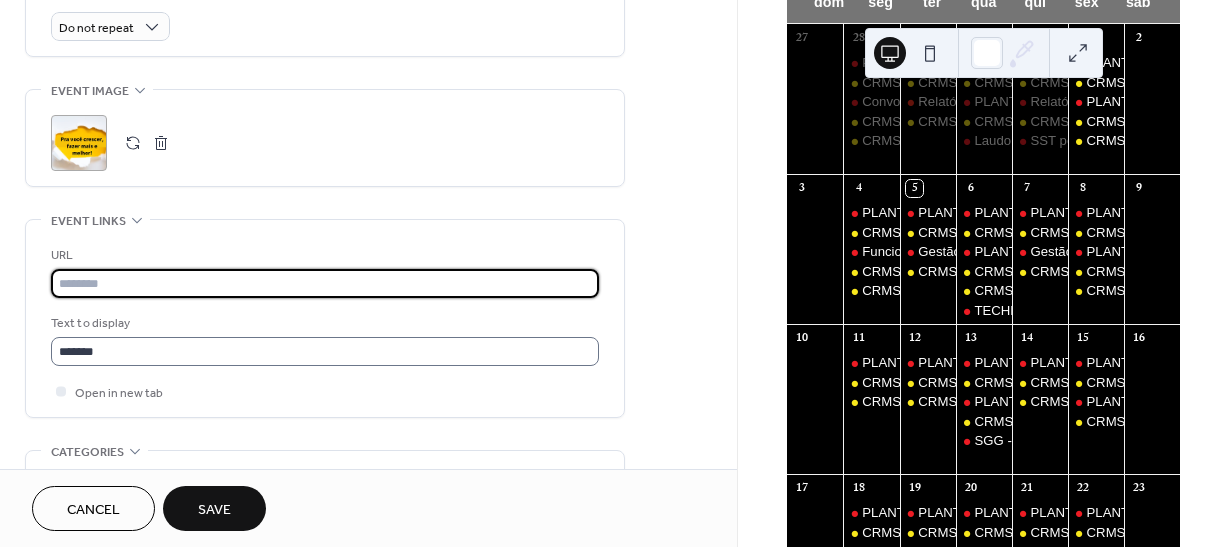 scroll, scrollTop: 1, scrollLeft: 0, axis: vertical 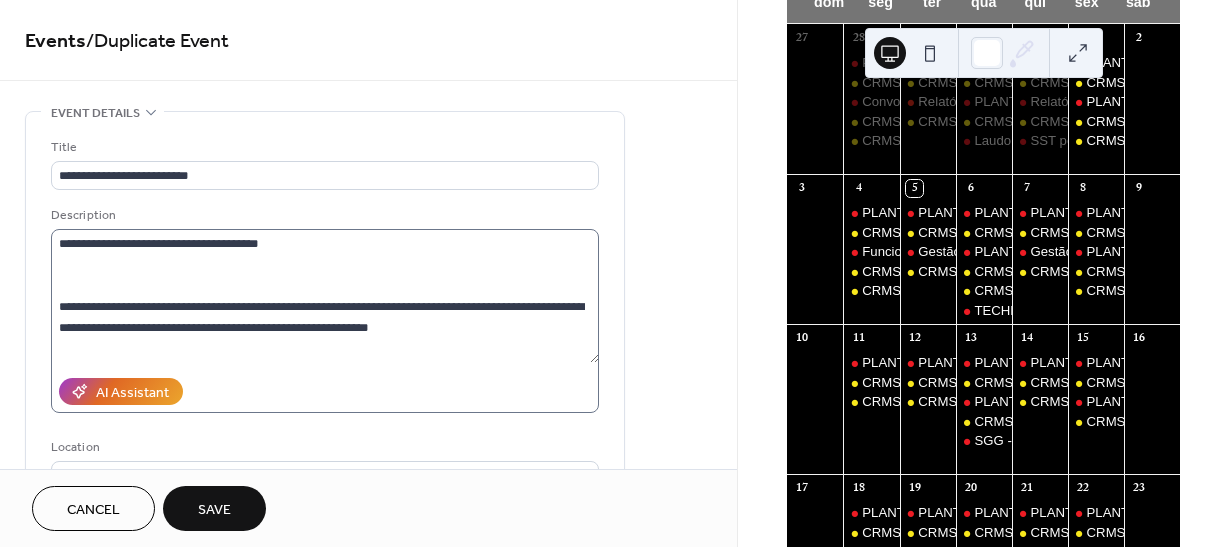type 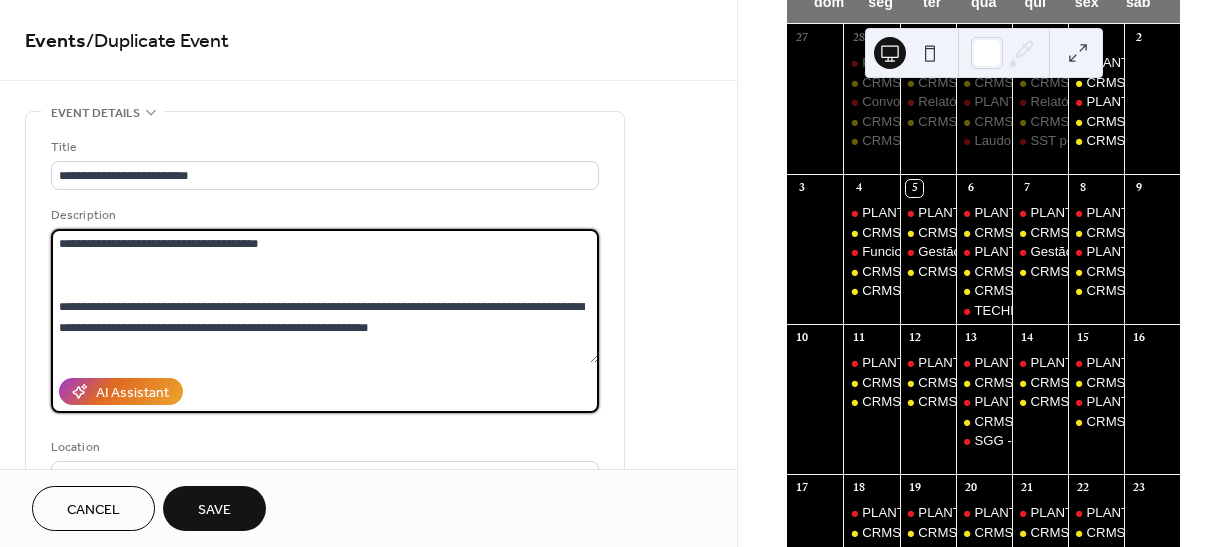 drag, startPoint x: 183, startPoint y: 248, endPoint x: 76, endPoint y: 246, distance: 107.01869 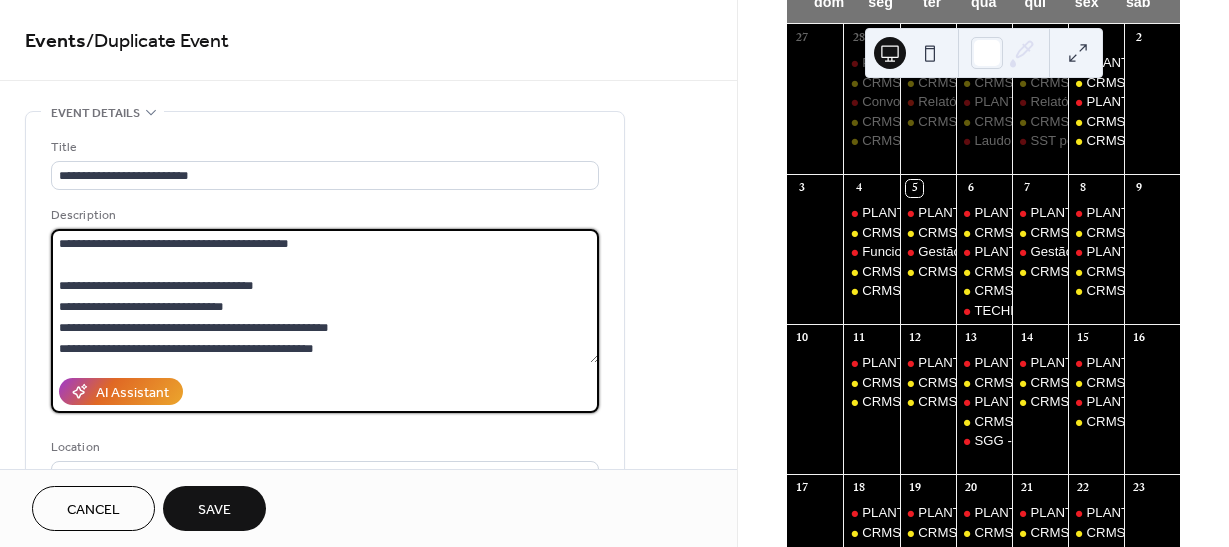 scroll, scrollTop: 378, scrollLeft: 0, axis: vertical 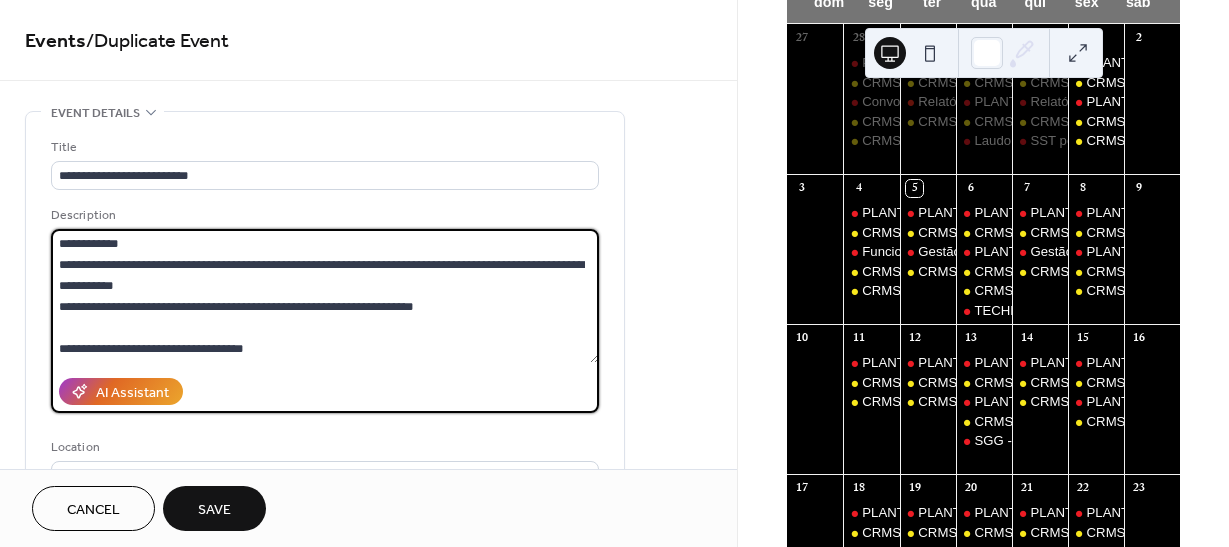 drag, startPoint x: 62, startPoint y: 239, endPoint x: 354, endPoint y: 413, distance: 339.91174 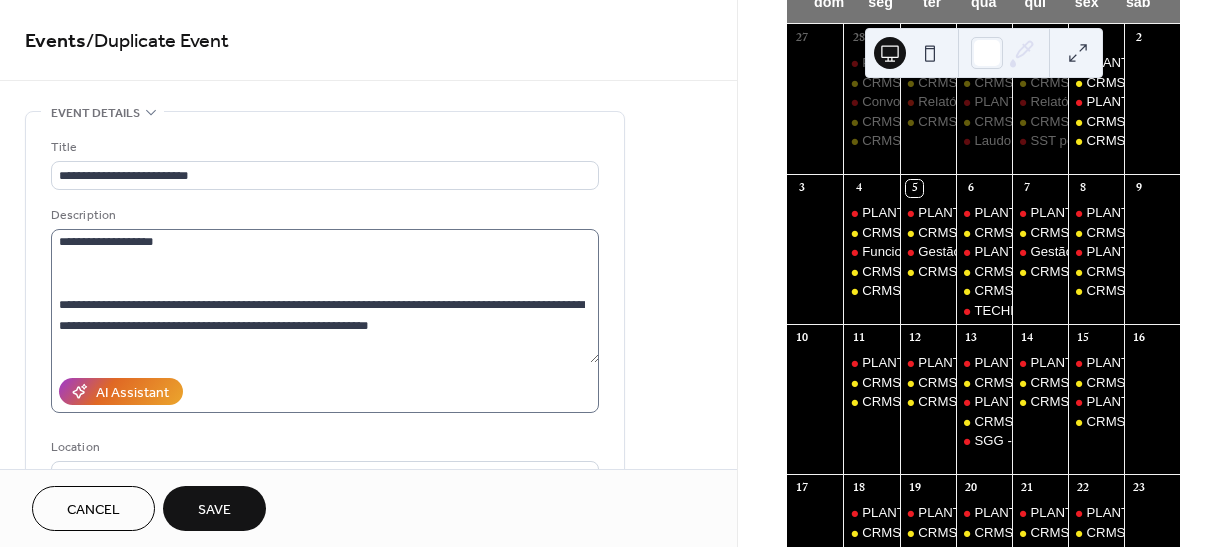 scroll, scrollTop: 0, scrollLeft: 0, axis: both 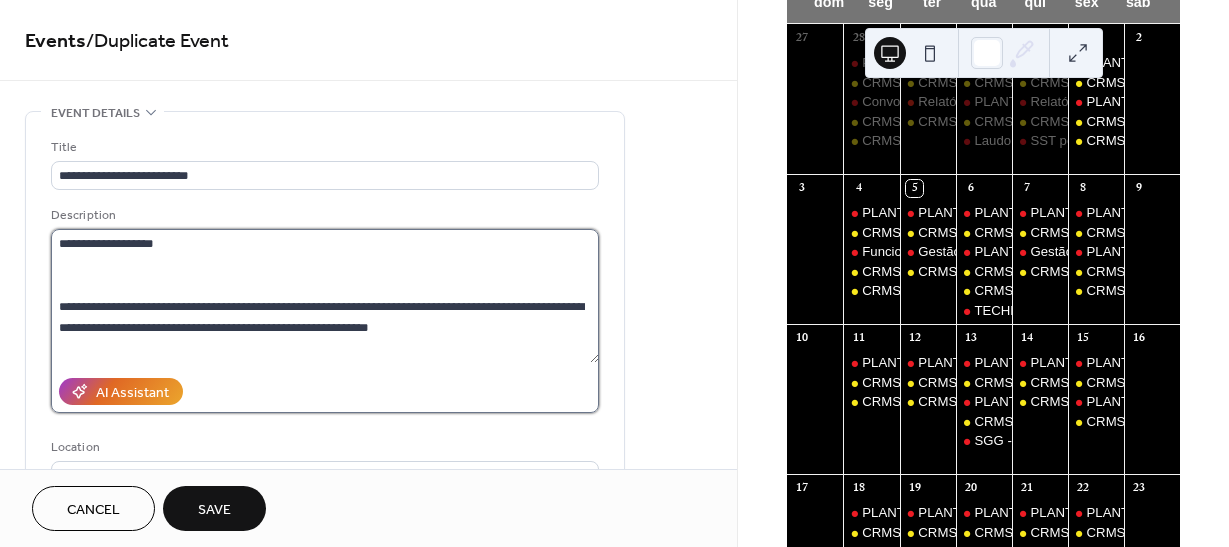 click on "**********" at bounding box center (325, 296) 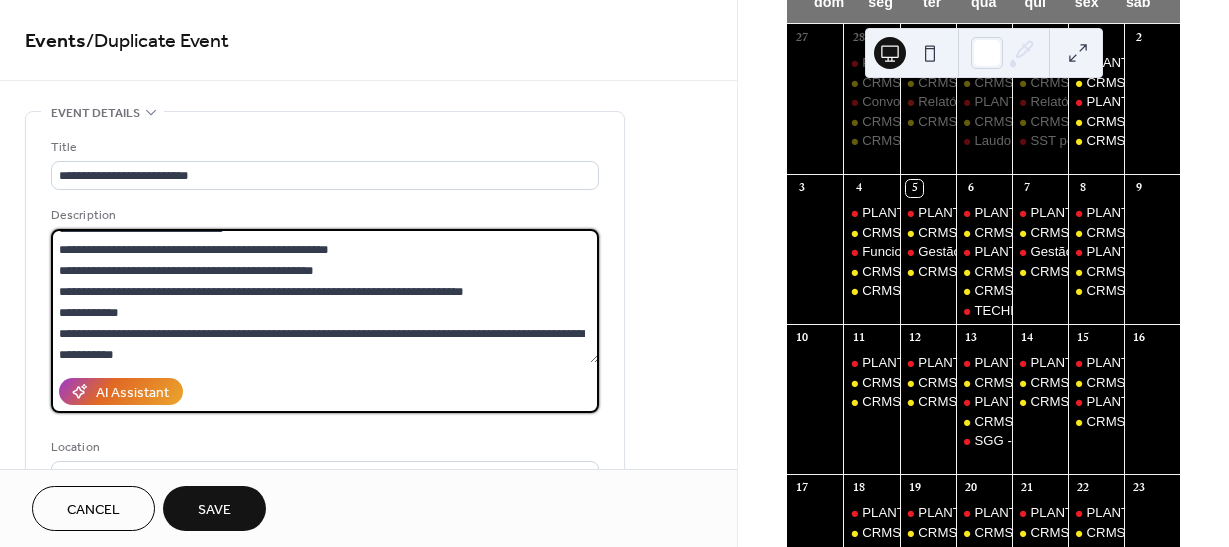 scroll, scrollTop: 378, scrollLeft: 0, axis: vertical 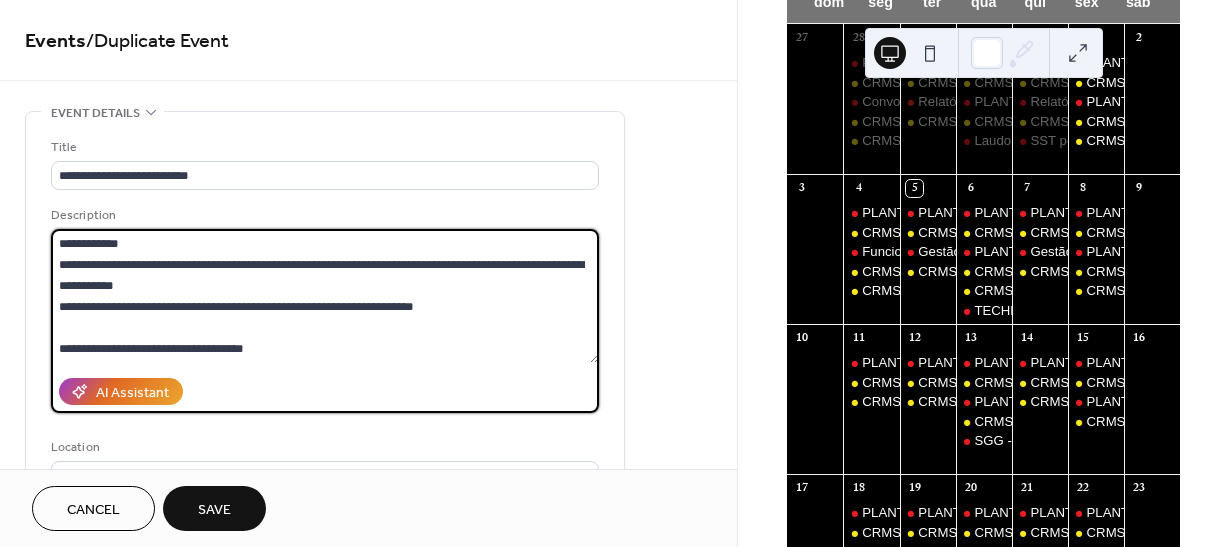 drag, startPoint x: 61, startPoint y: 240, endPoint x: 365, endPoint y: 384, distance: 336.38074 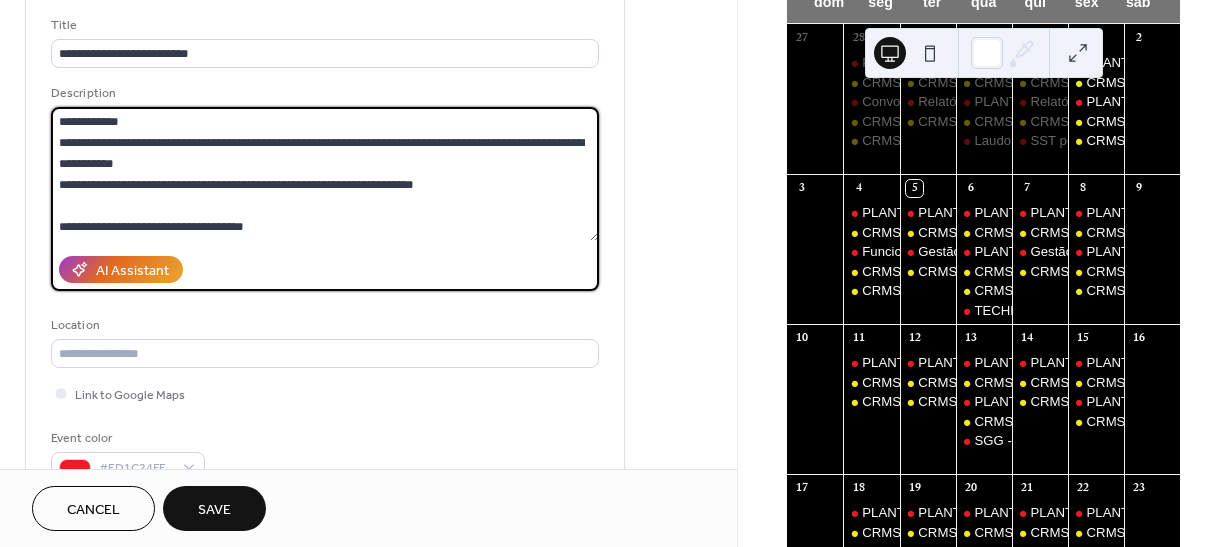 scroll, scrollTop: 0, scrollLeft: 0, axis: both 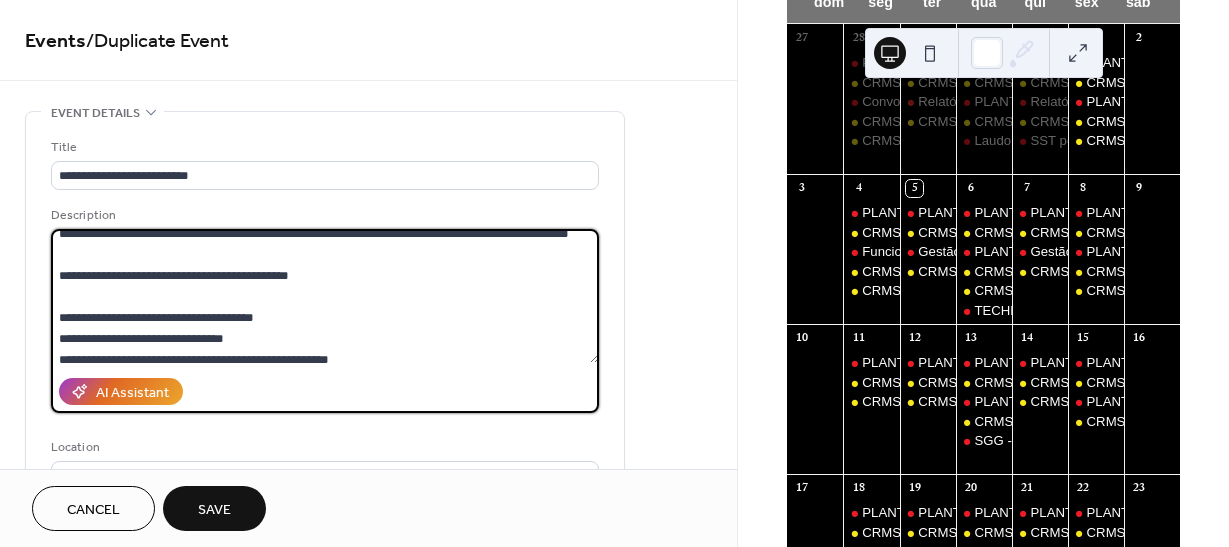 type on "**********" 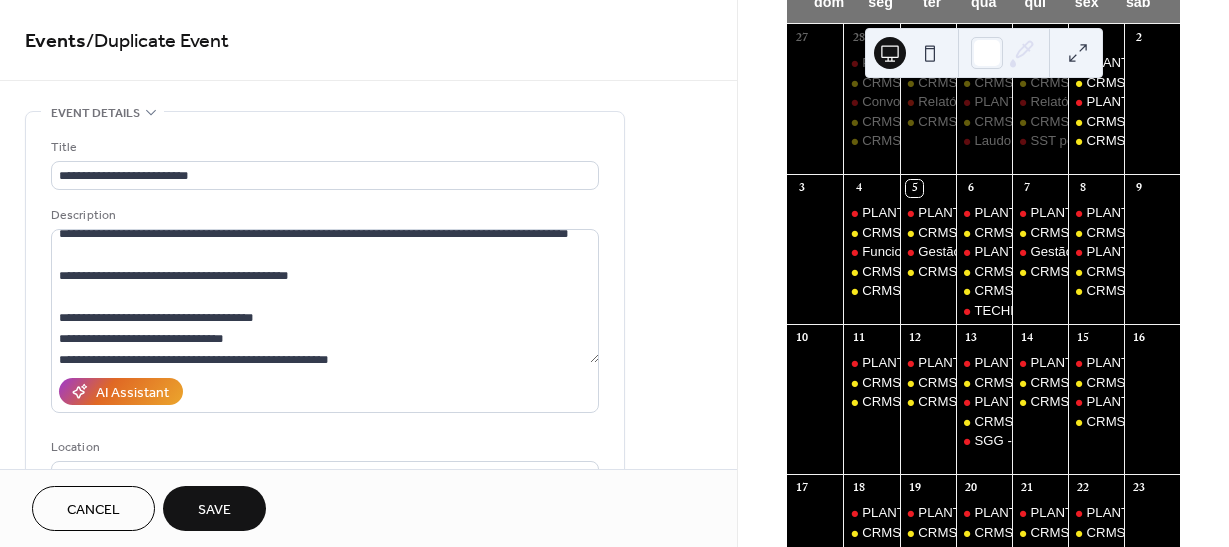 click on "[DAY], [MONTH] [DAY_NUM], [YEAR]" at bounding box center [368, 873] 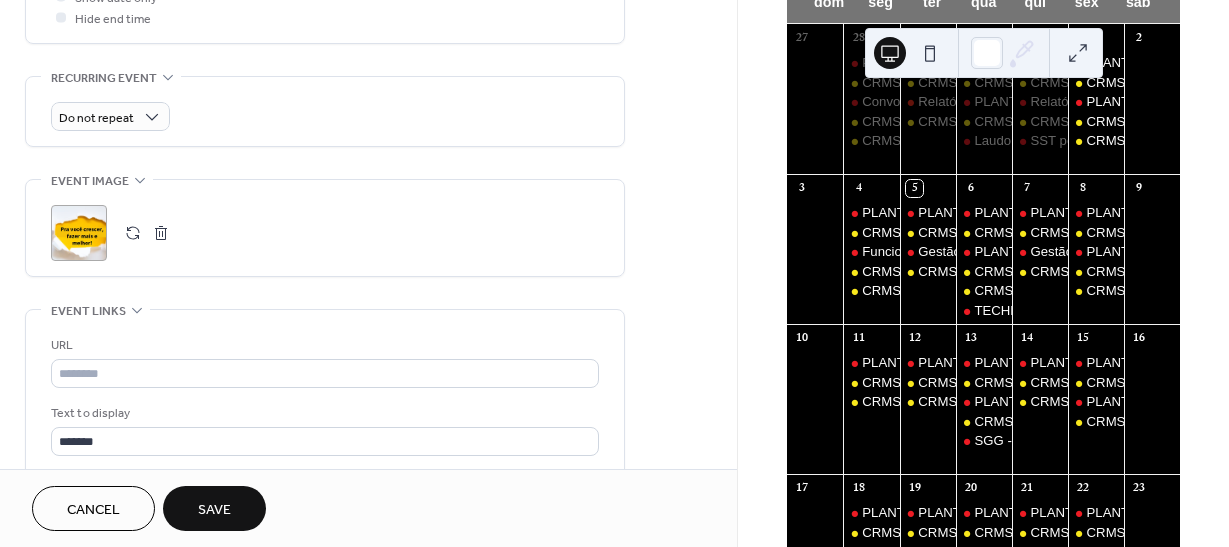 scroll, scrollTop: 900, scrollLeft: 0, axis: vertical 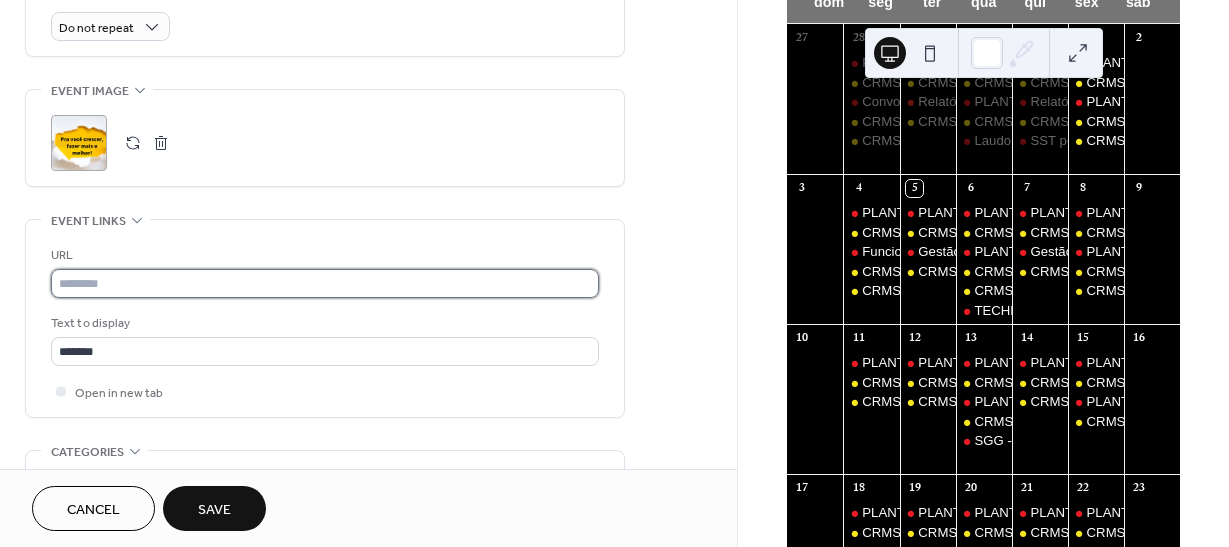 click at bounding box center (325, 283) 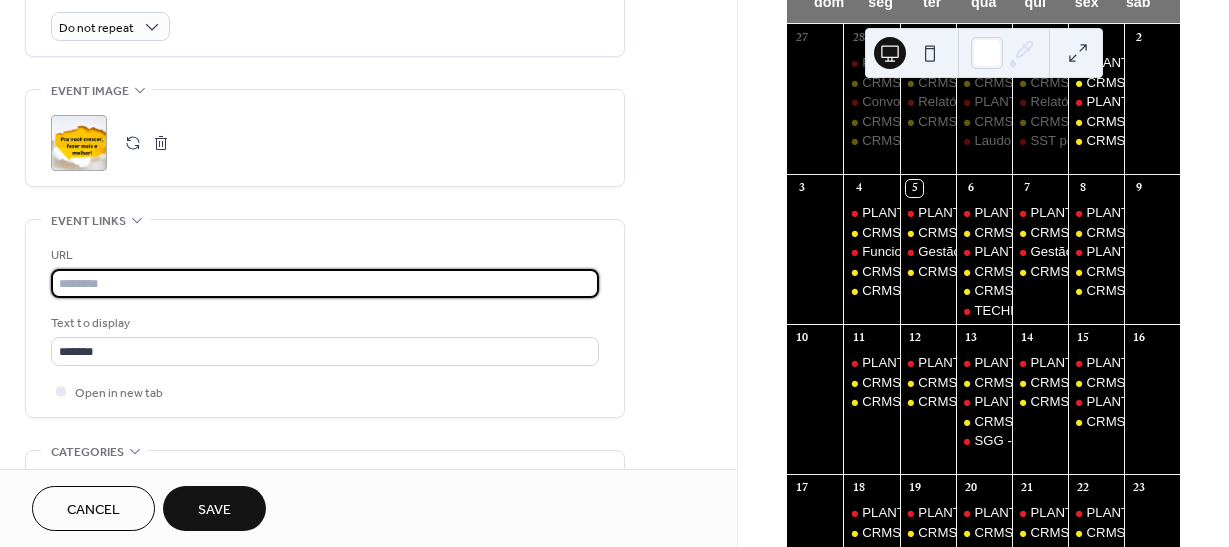 paste on "**********" 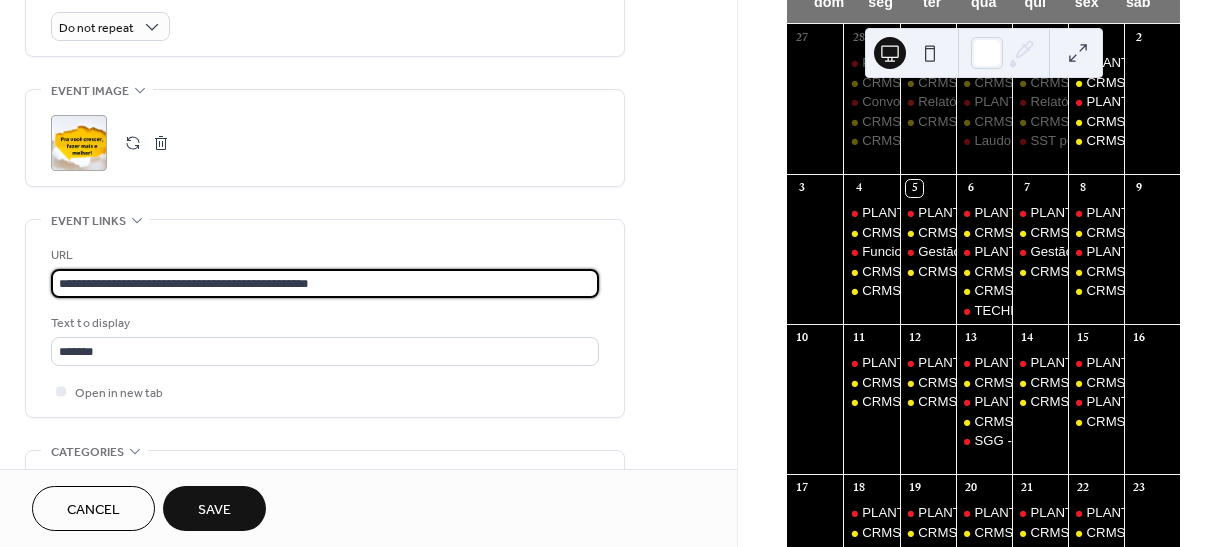 type on "**********" 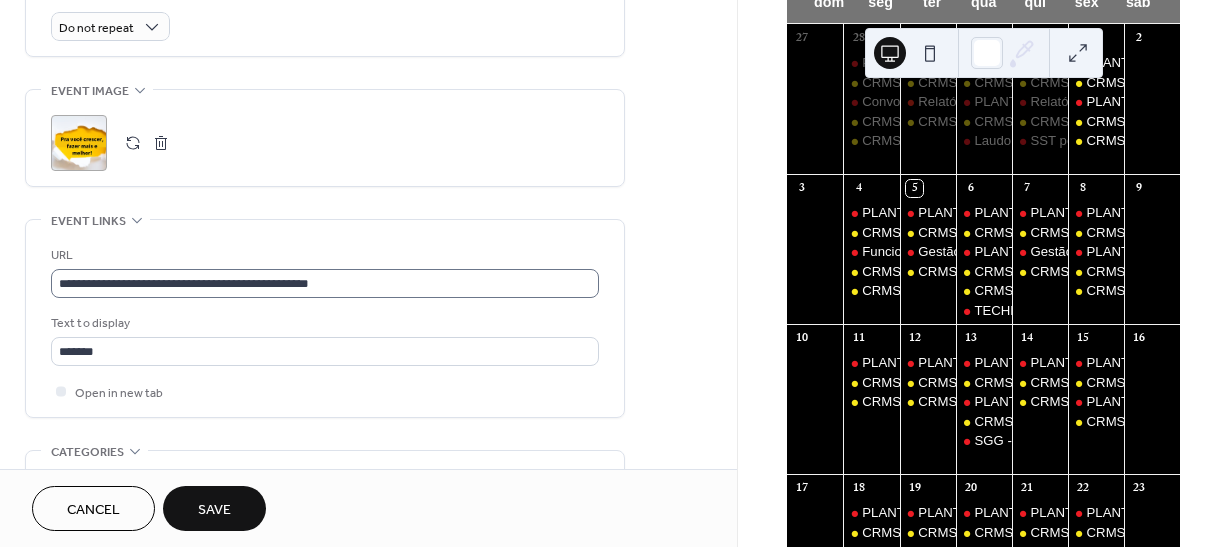 scroll, scrollTop: 1, scrollLeft: 0, axis: vertical 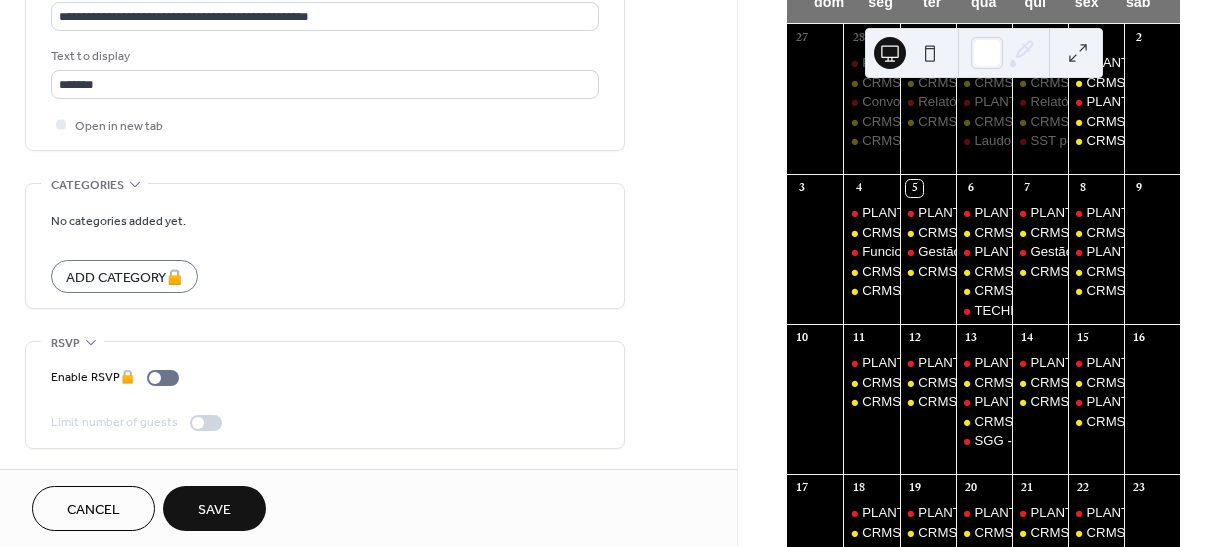 click on "Save" at bounding box center (214, 508) 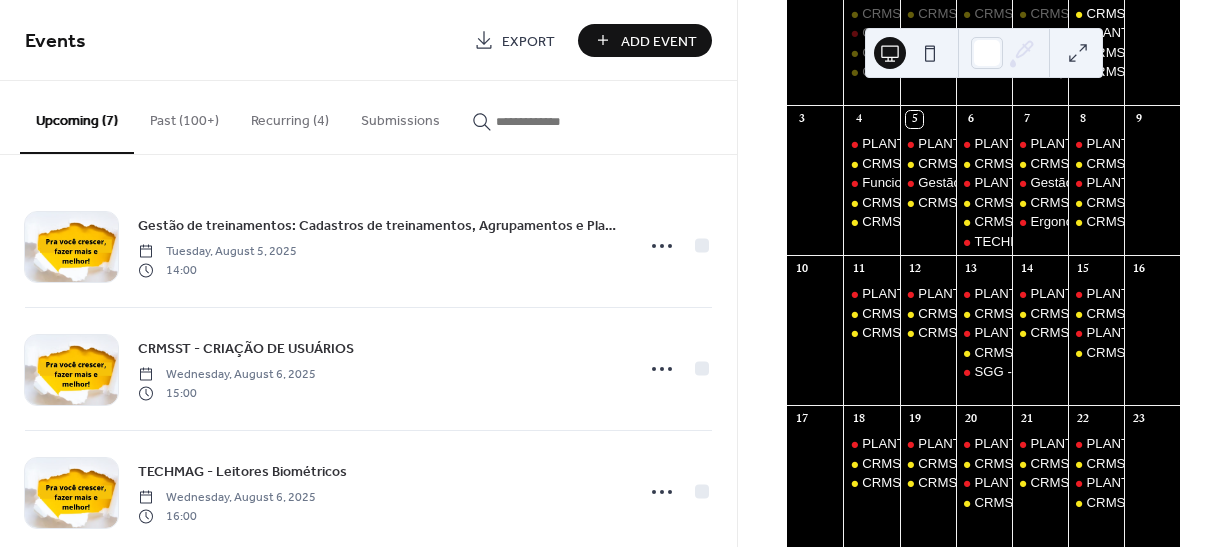scroll, scrollTop: 237, scrollLeft: 0, axis: vertical 